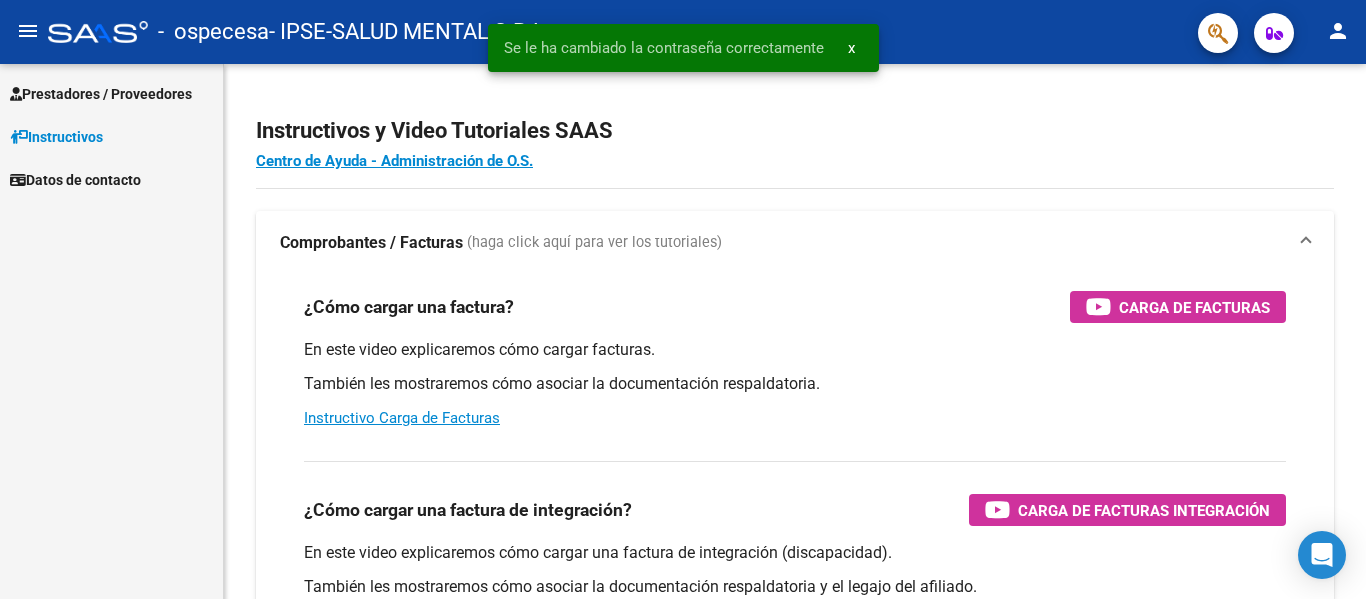 scroll, scrollTop: 0, scrollLeft: 0, axis: both 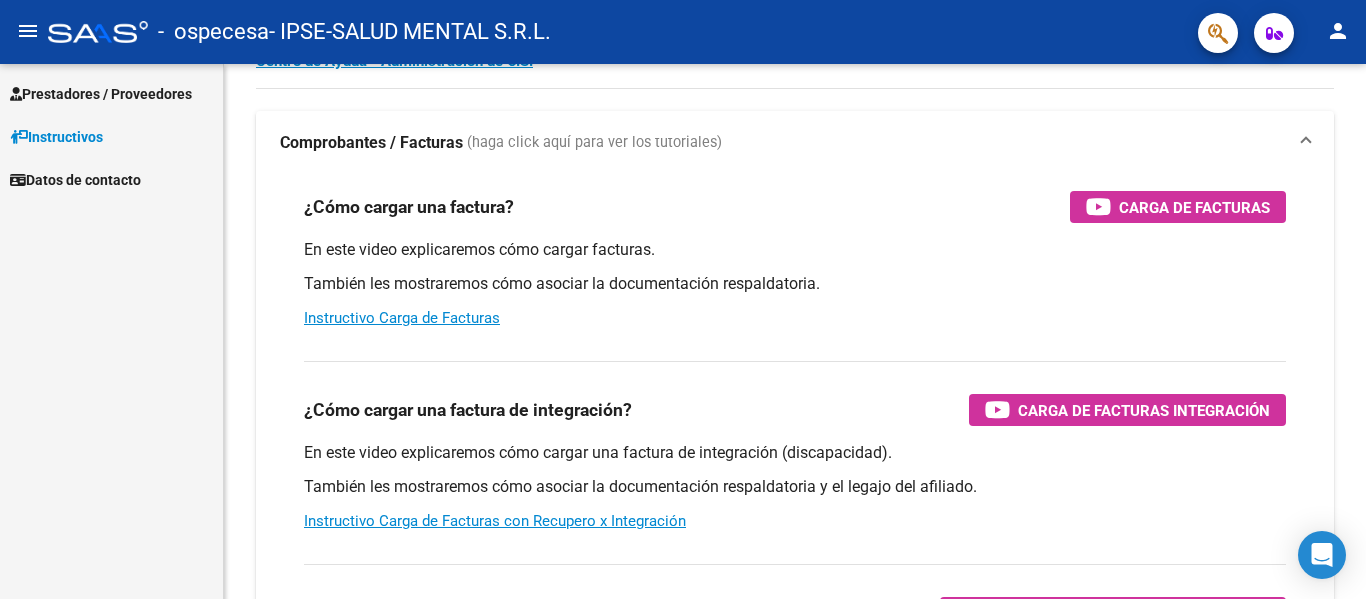 click on "Prestadores / Proveedores" at bounding box center (101, 94) 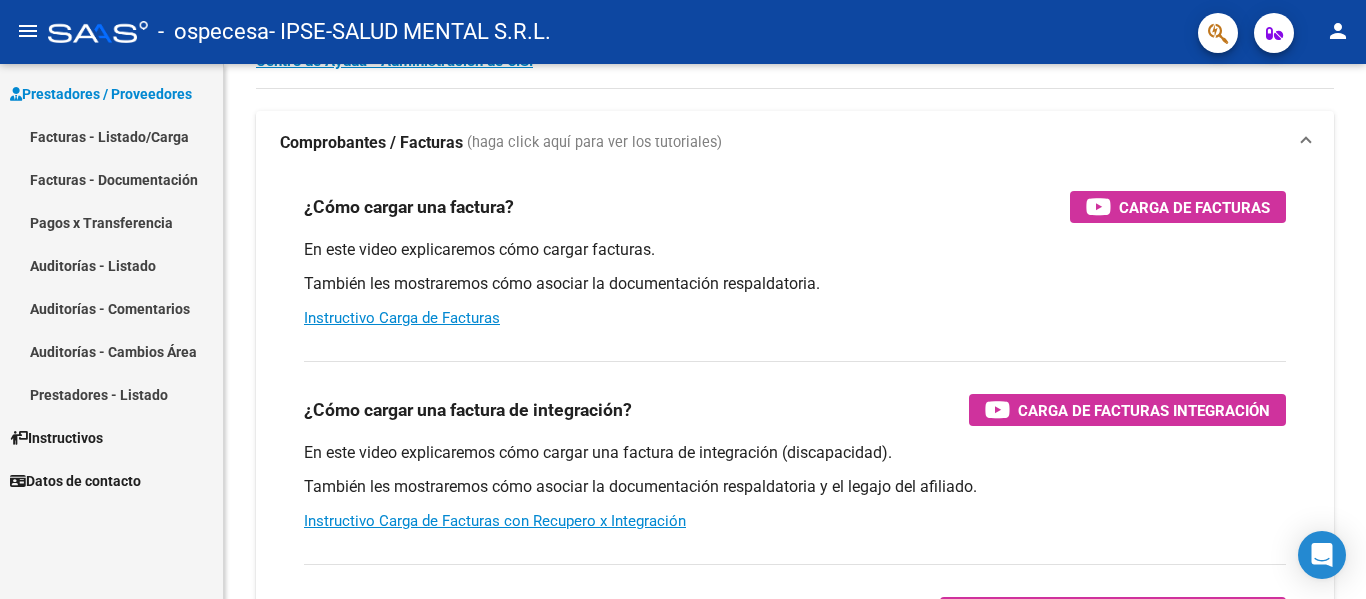 click on "Pagos x Transferencia" at bounding box center (111, 222) 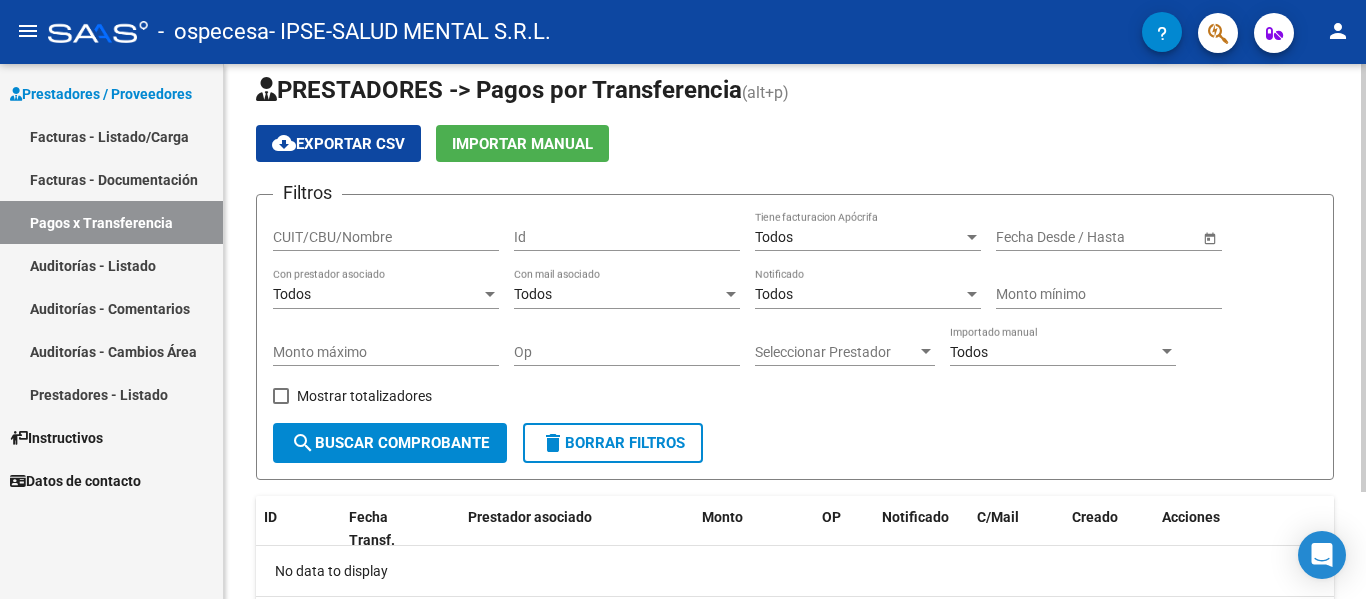 scroll, scrollTop: 0, scrollLeft: 0, axis: both 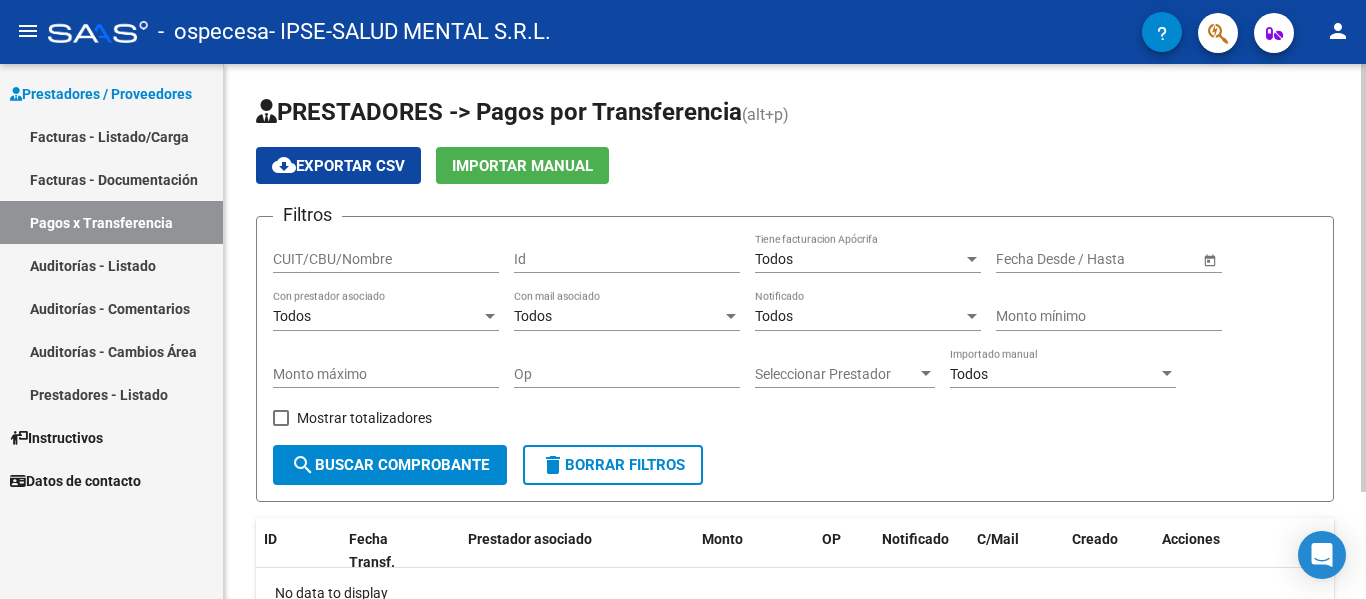 click on "CUIT/CBU/Nombre" 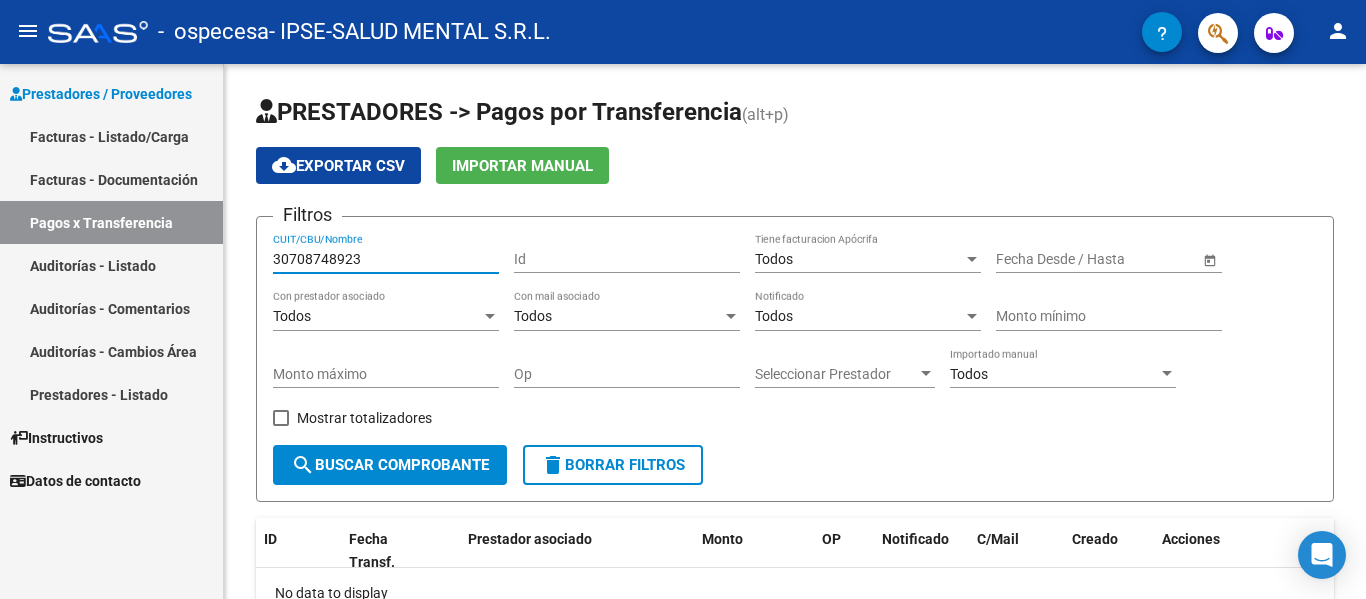 type on "30708748923" 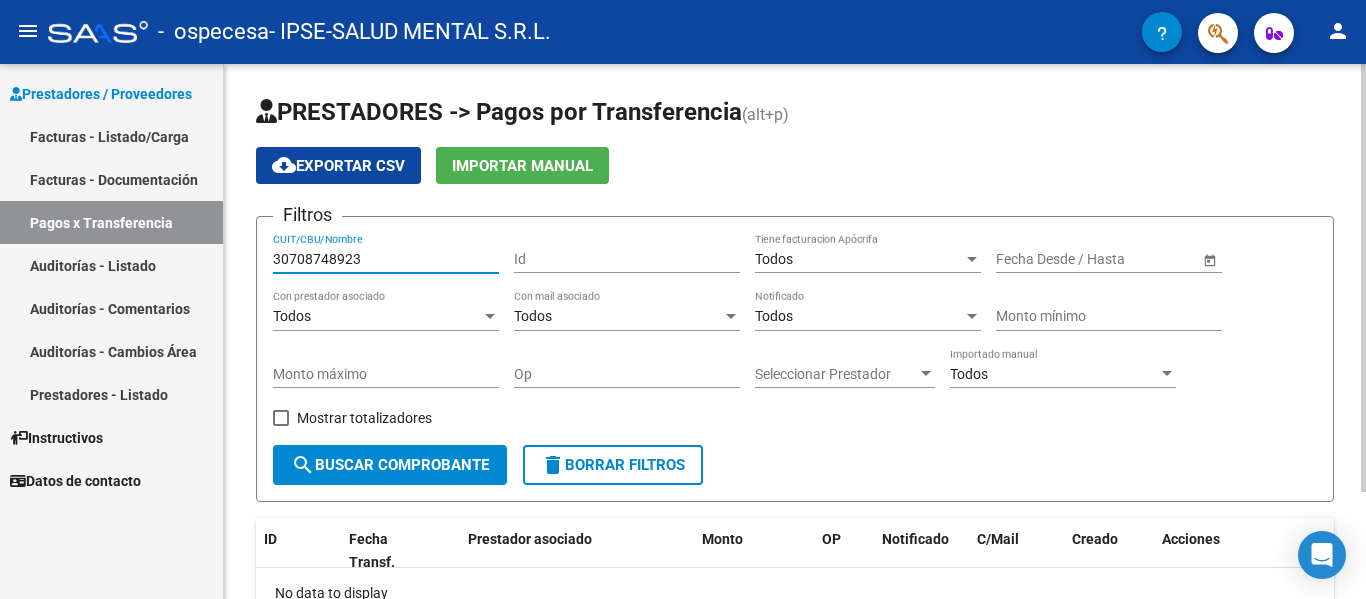 click 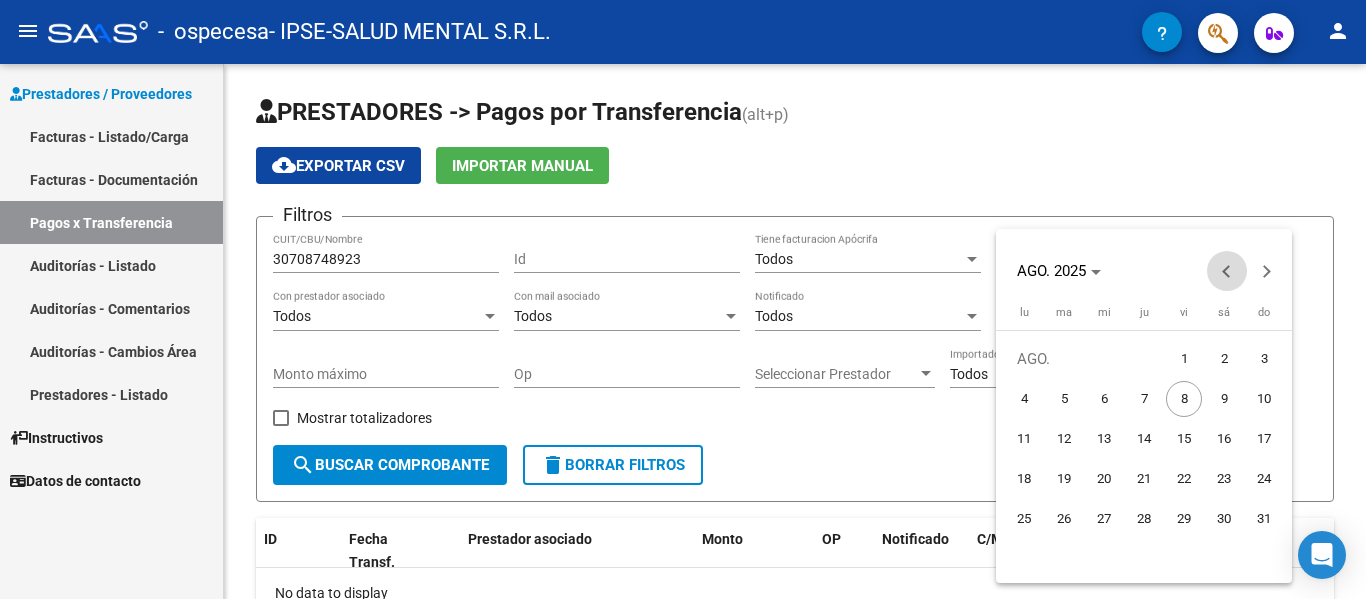 click at bounding box center (1227, 271) 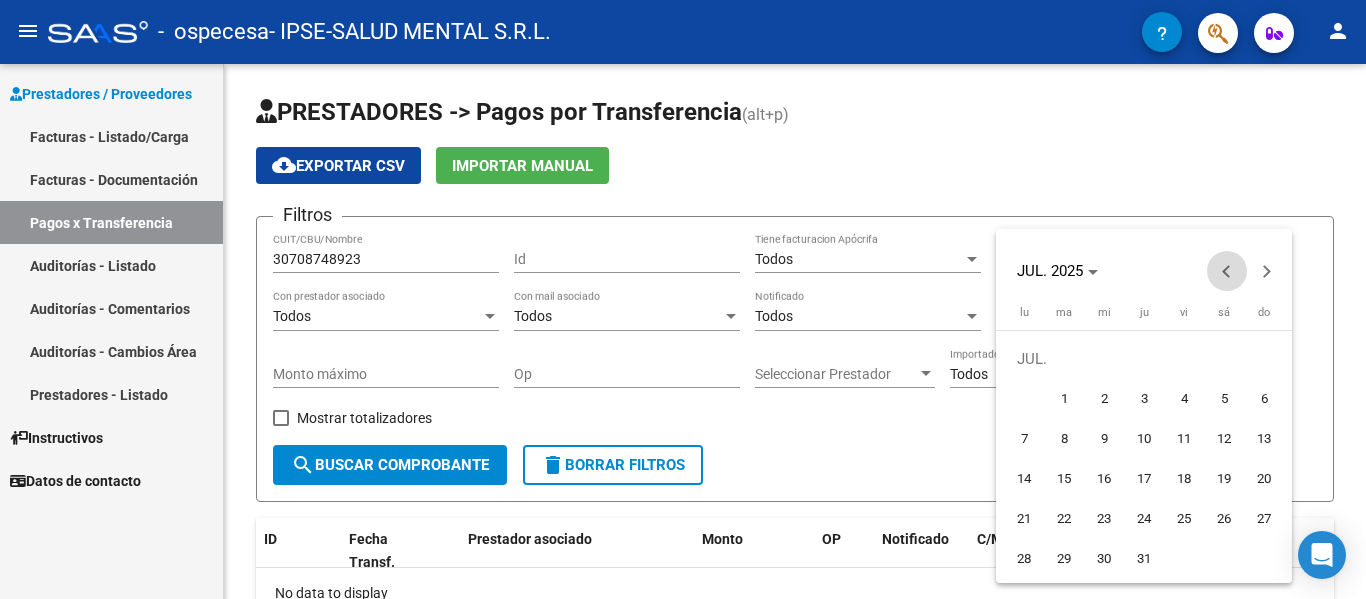 click at bounding box center (1227, 271) 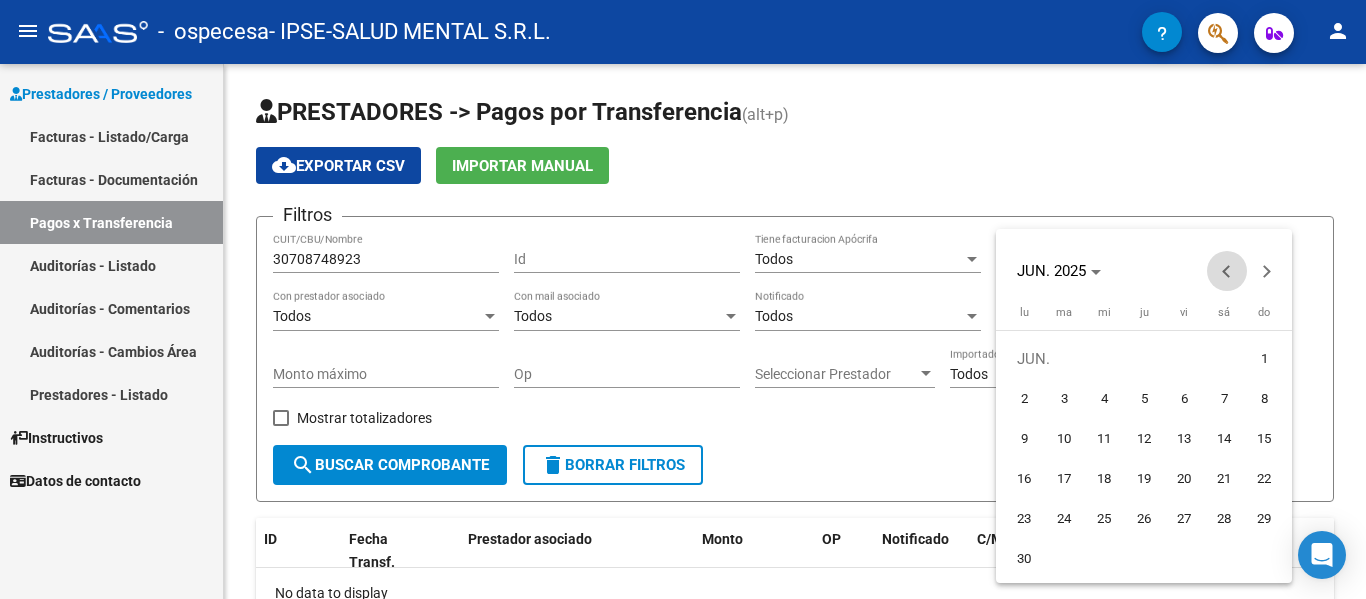 click at bounding box center [1227, 271] 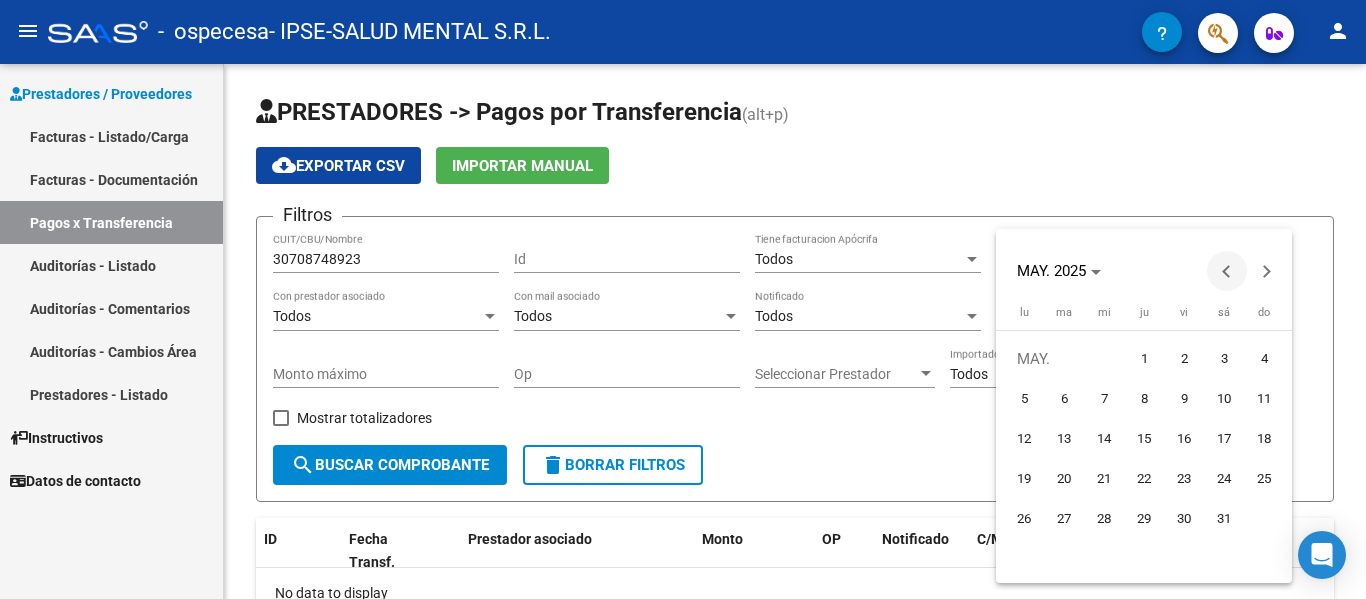 click at bounding box center [1227, 271] 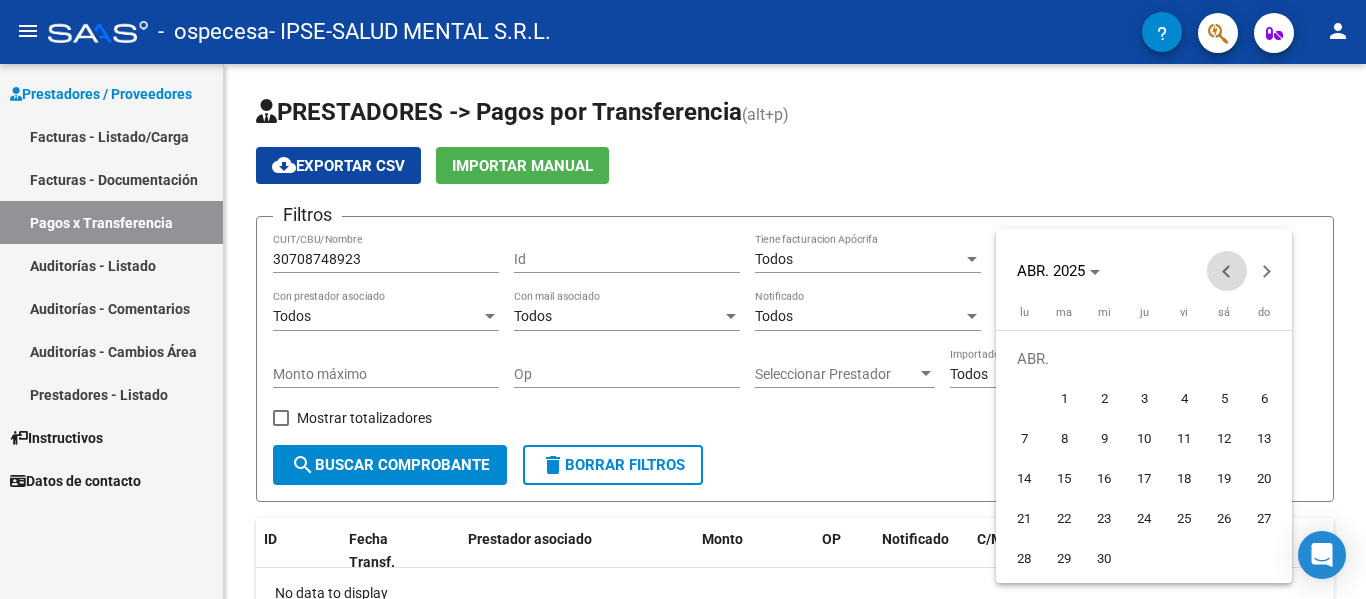 click at bounding box center (1227, 271) 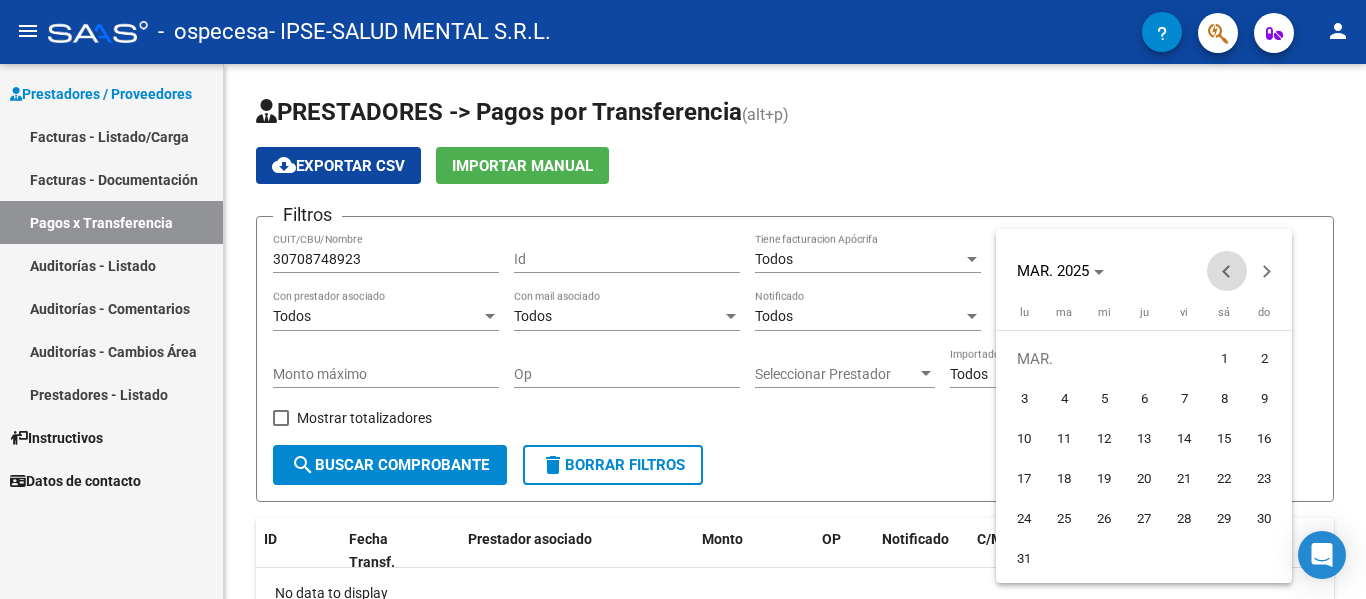 click at bounding box center [1227, 271] 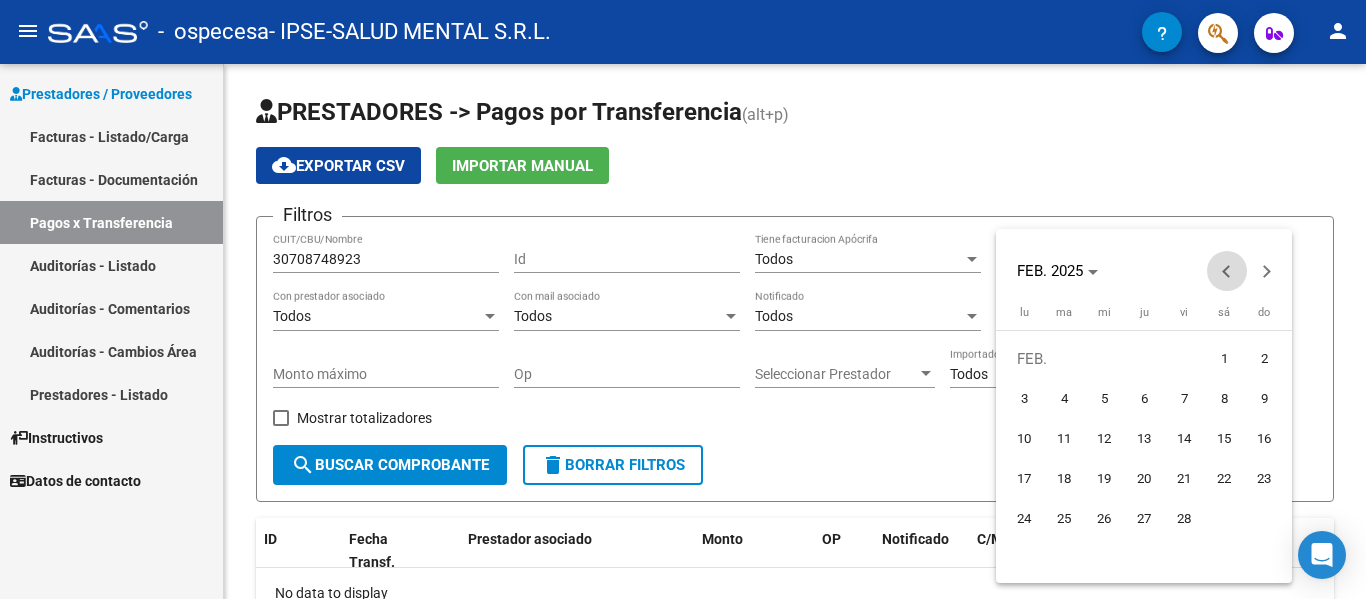 click at bounding box center [1227, 271] 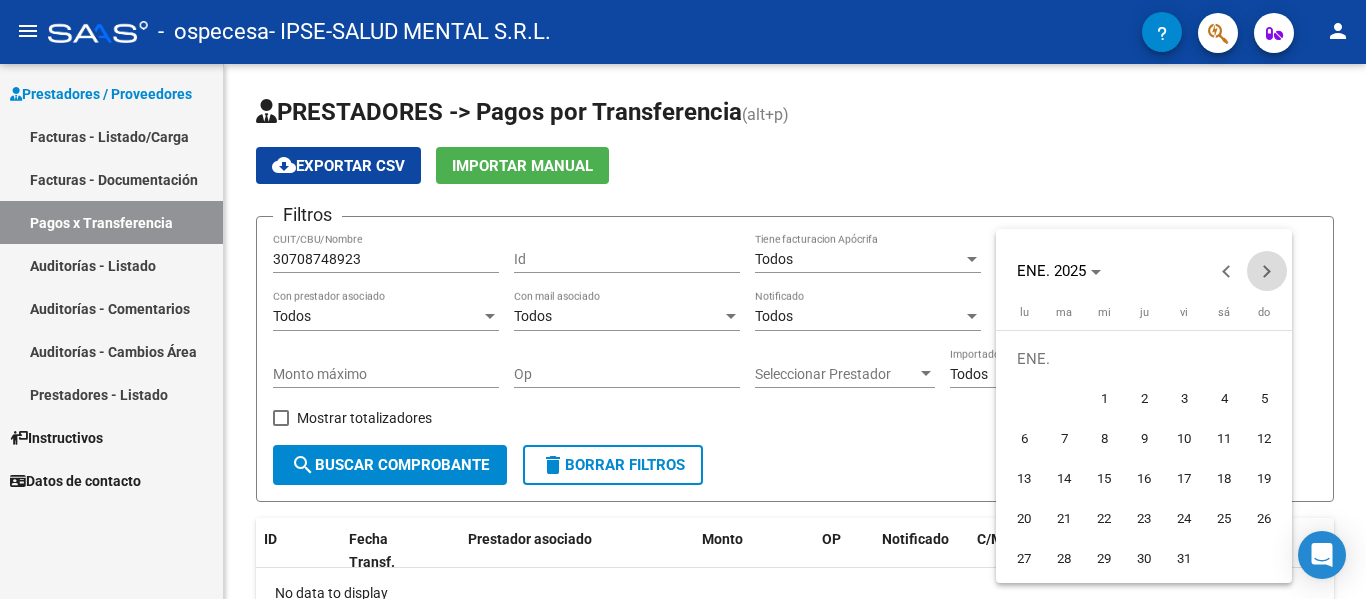 click at bounding box center (1267, 271) 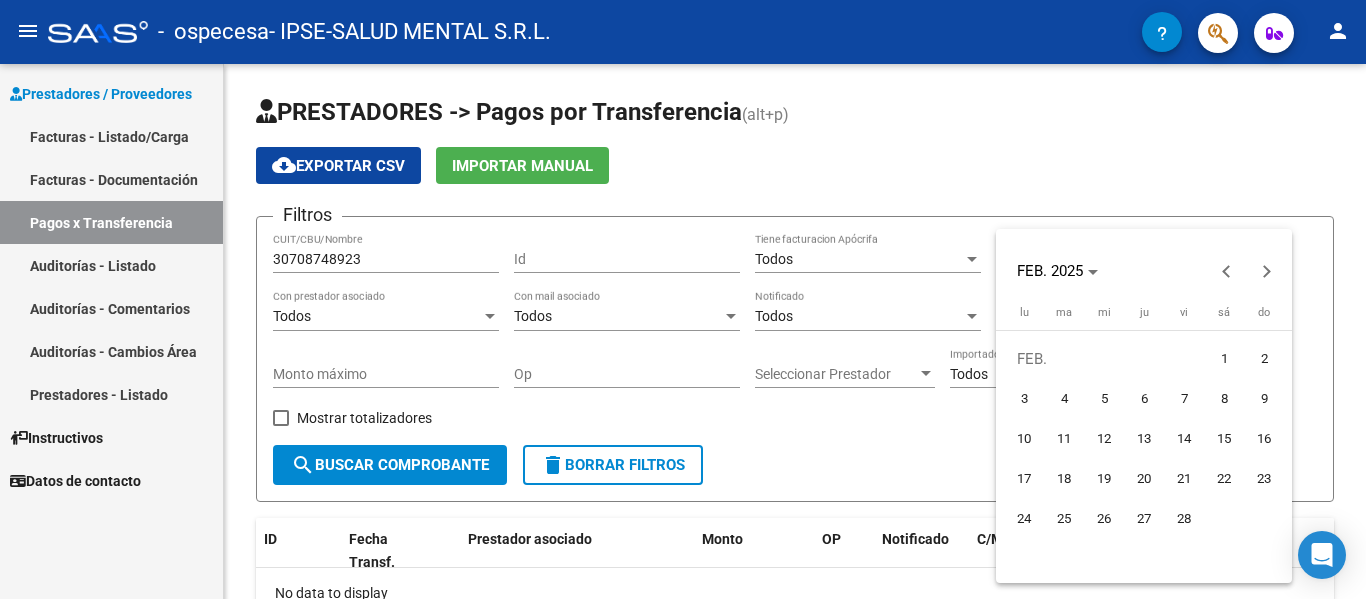 click on "11" at bounding box center [1064, 439] 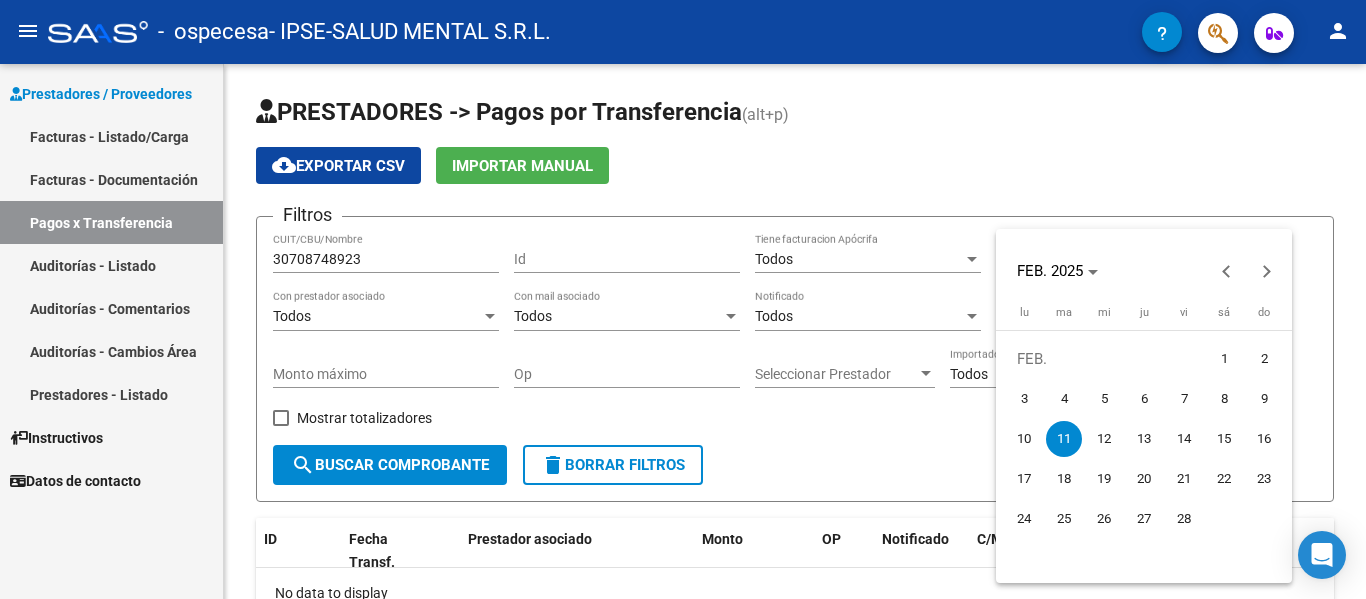 click at bounding box center [683, 299] 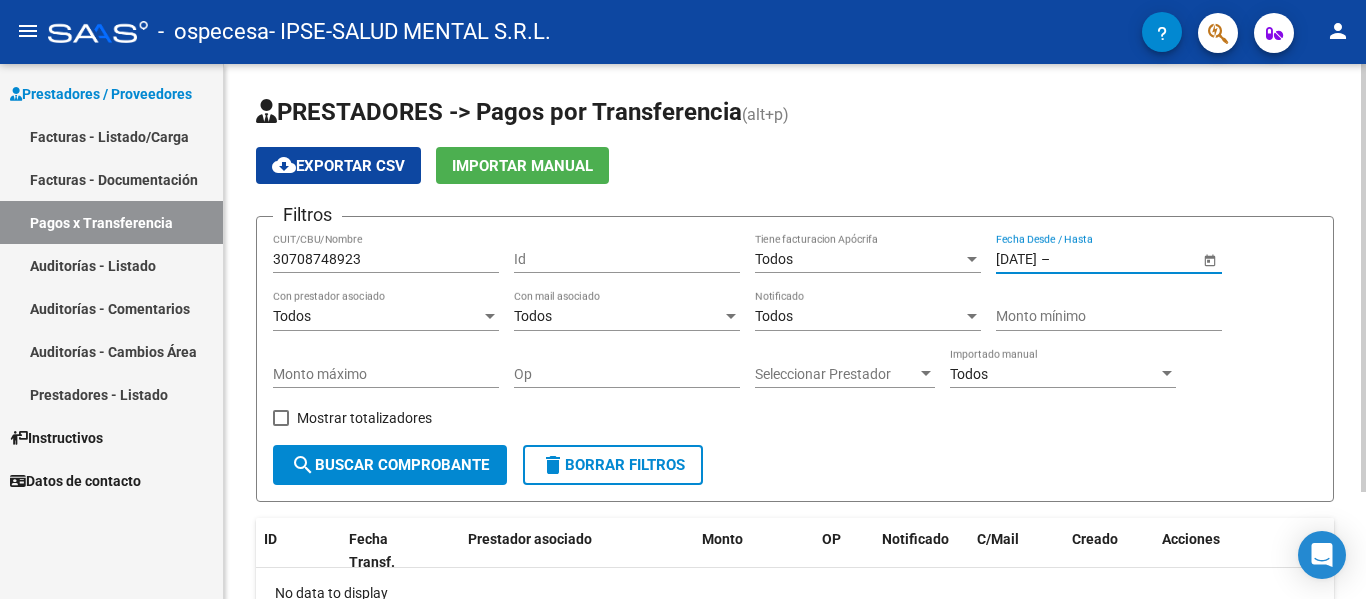 click at bounding box center [1103, 259] 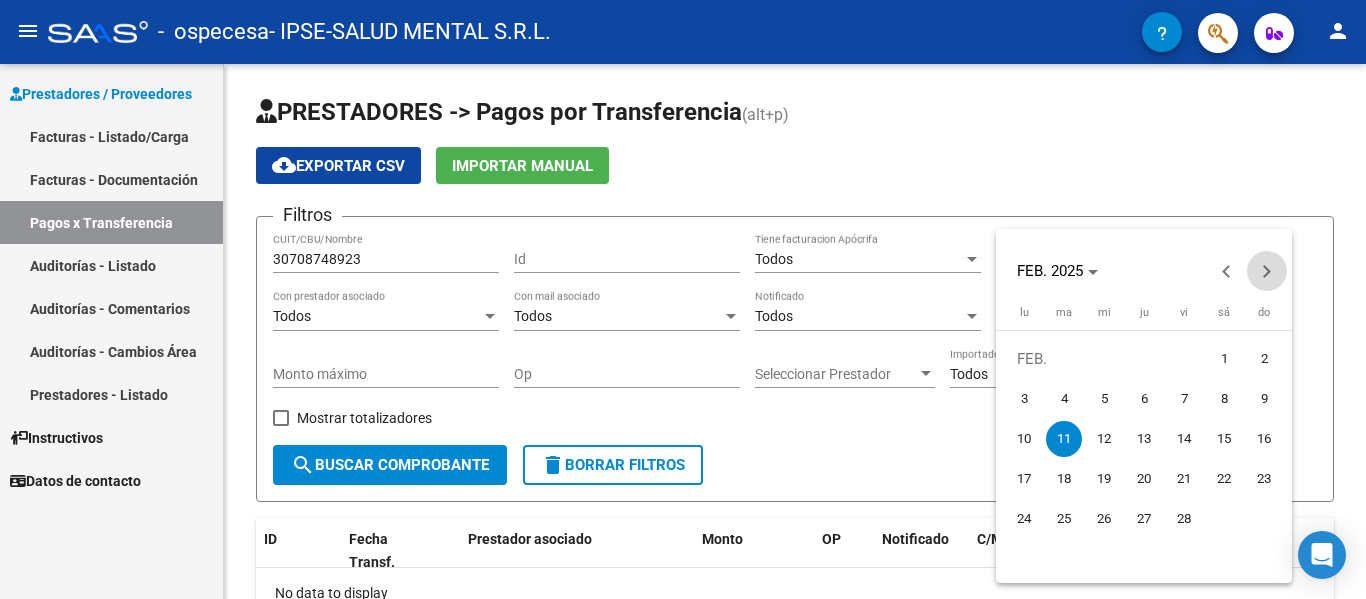 click at bounding box center (1267, 271) 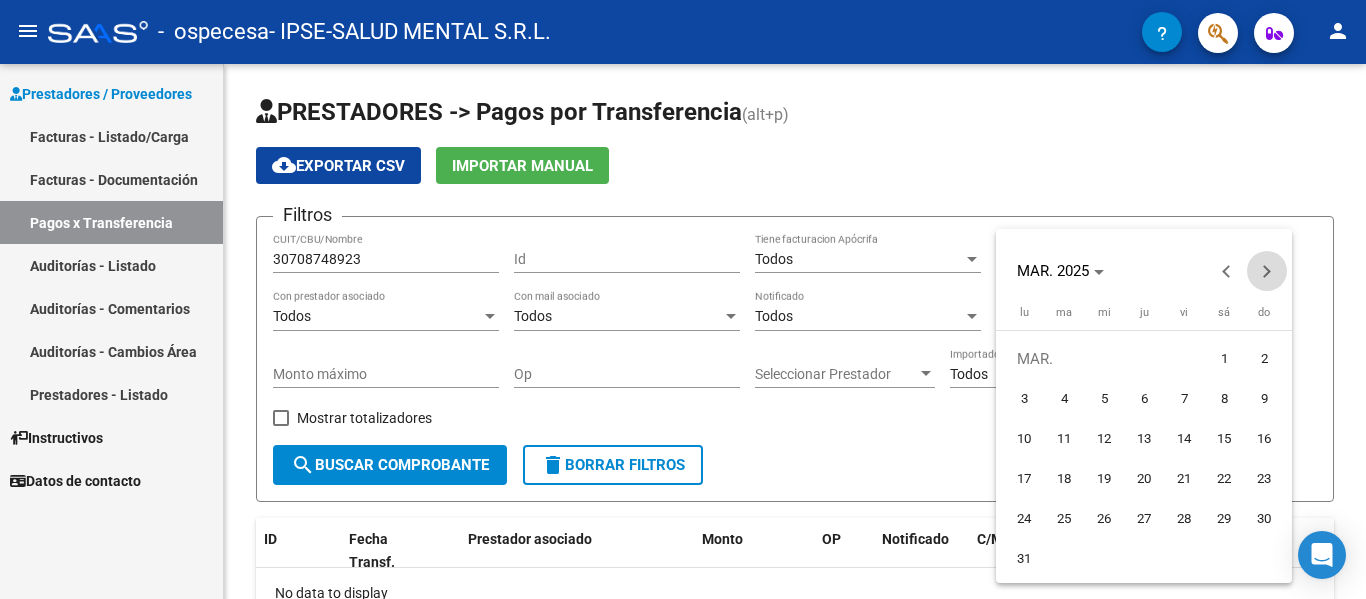 click at bounding box center (1267, 271) 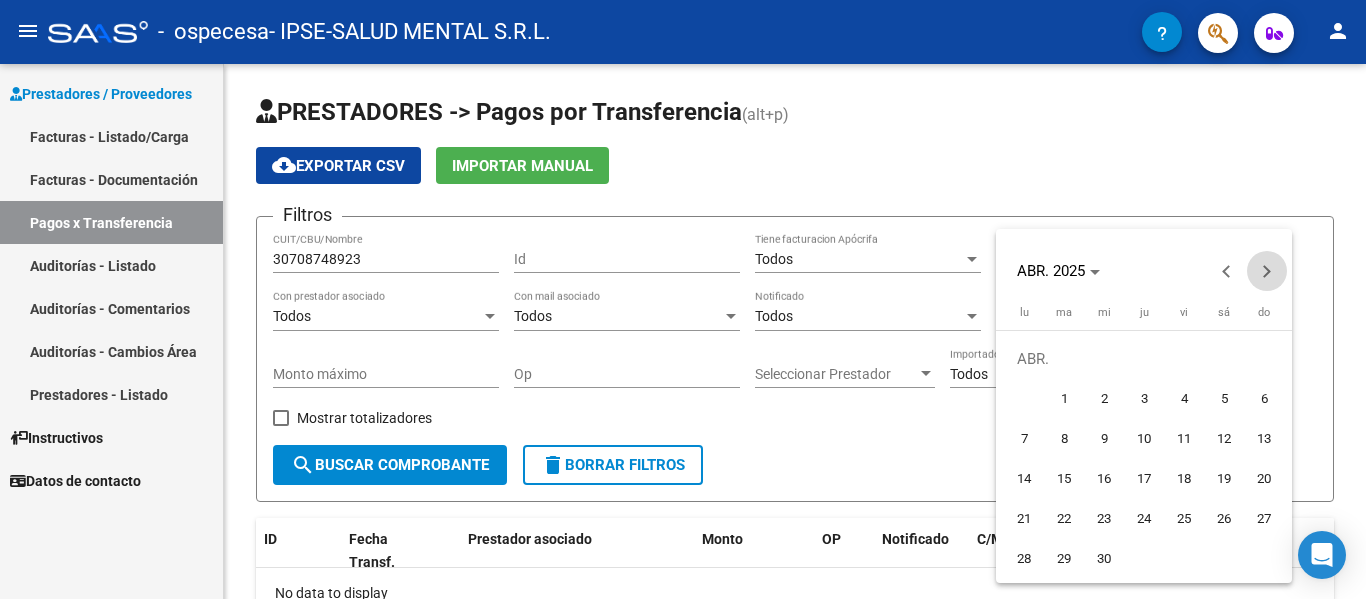 click at bounding box center [1267, 271] 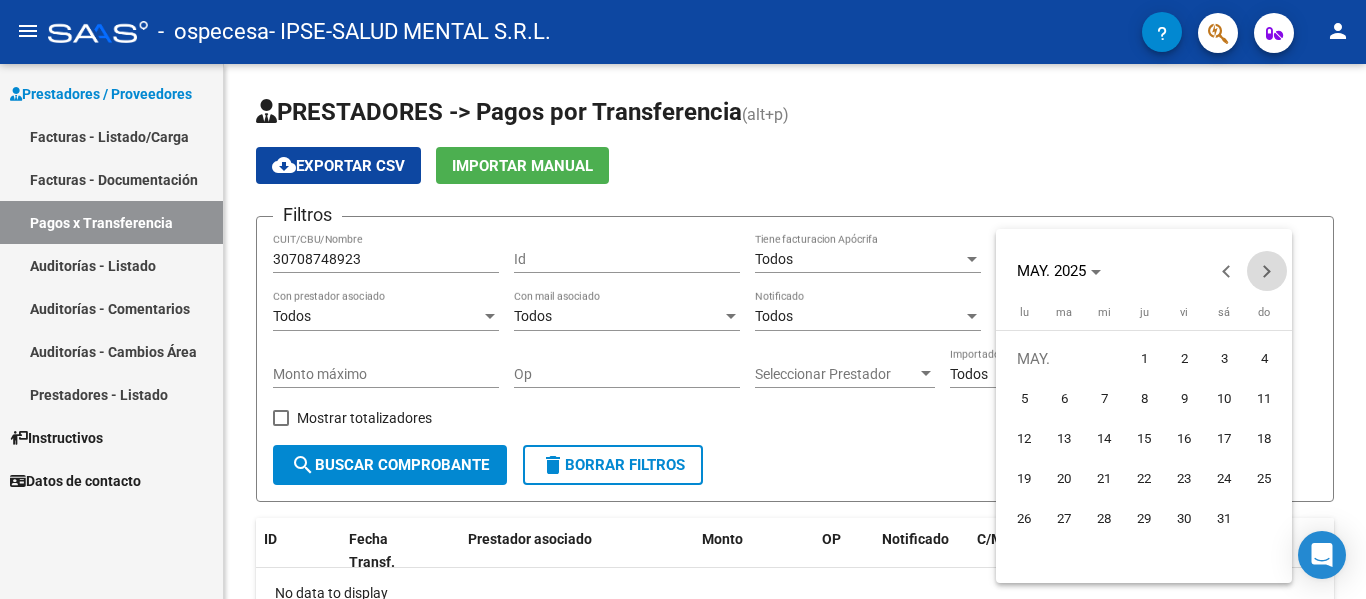 click at bounding box center [1267, 271] 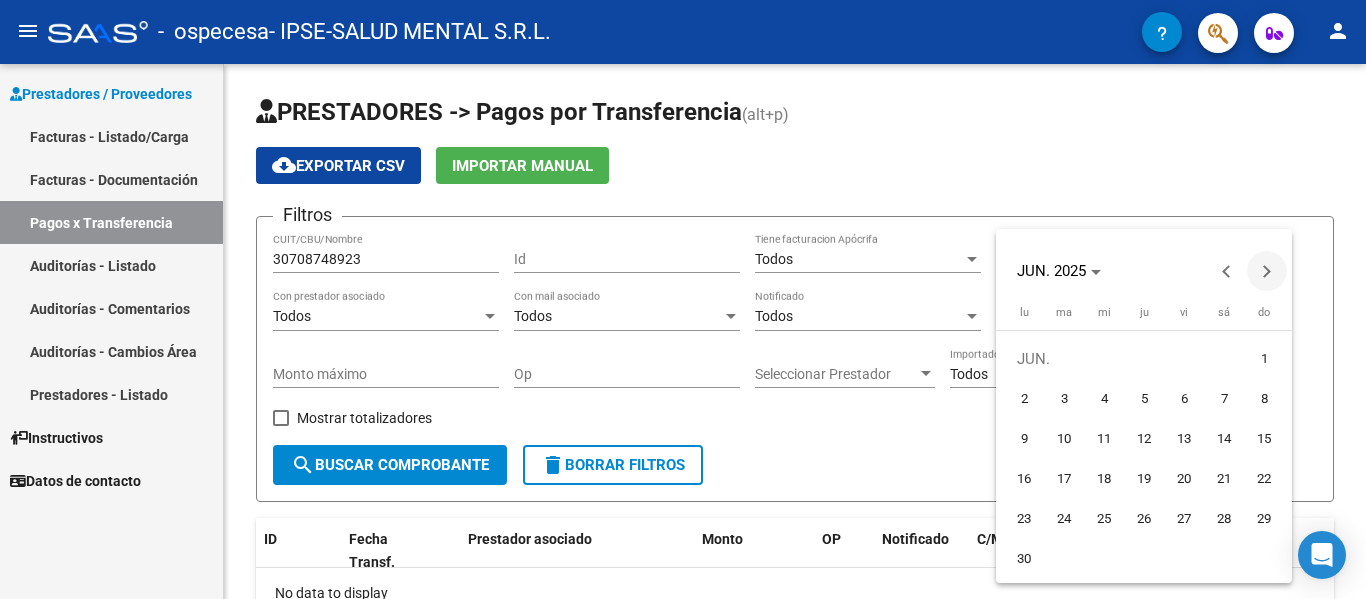 click at bounding box center [1267, 271] 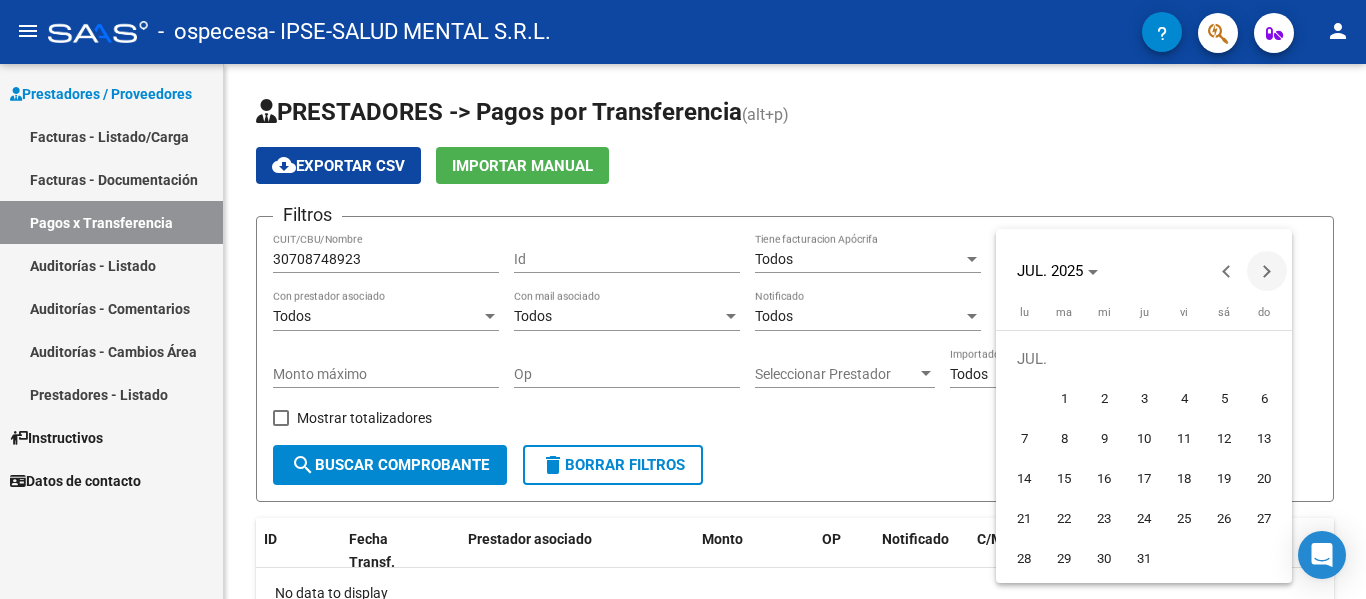 click at bounding box center (1267, 271) 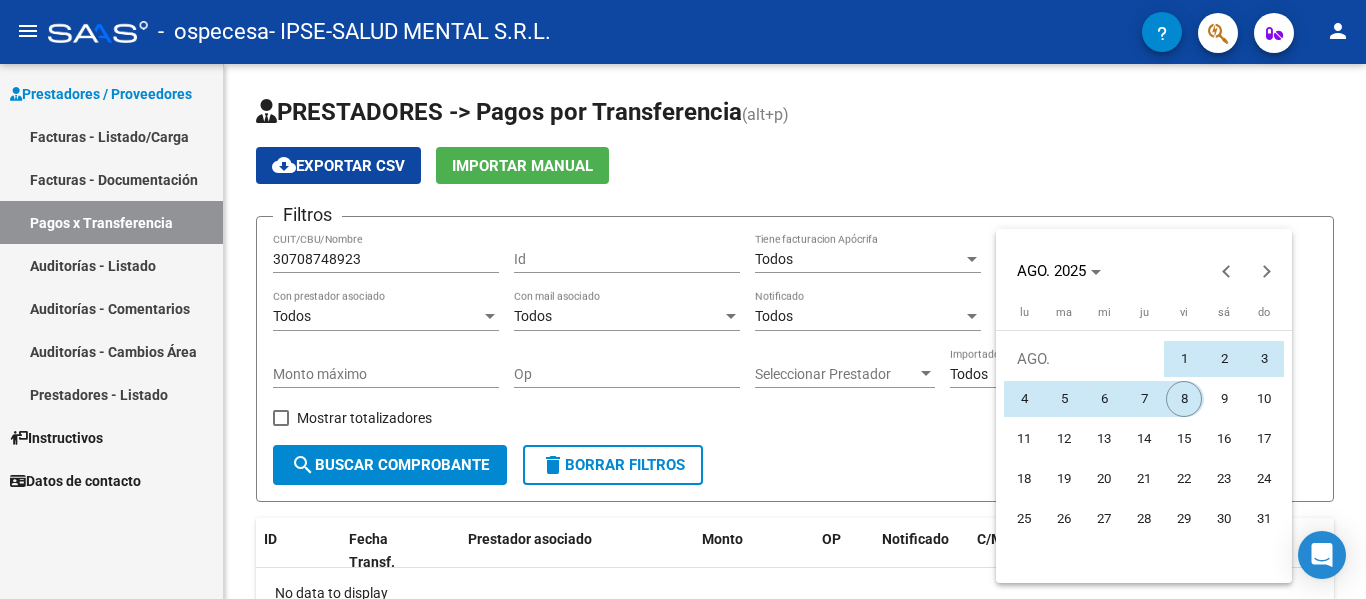 click on "8" at bounding box center [1184, 399] 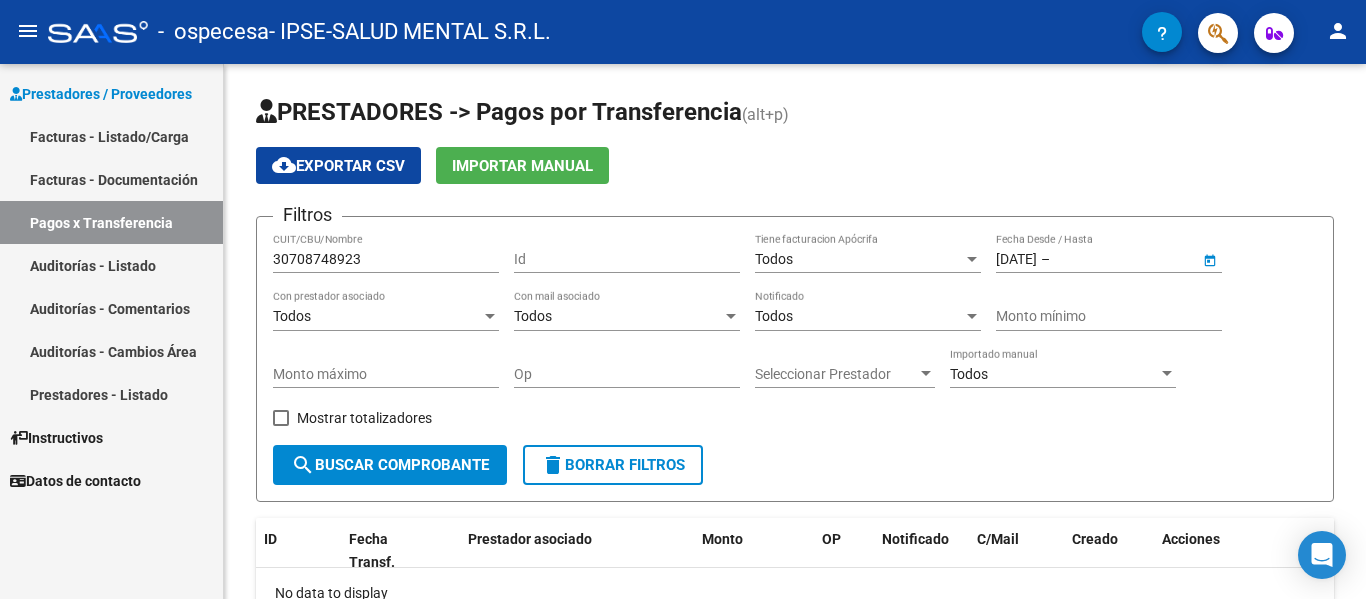 type on "8/8/2025" 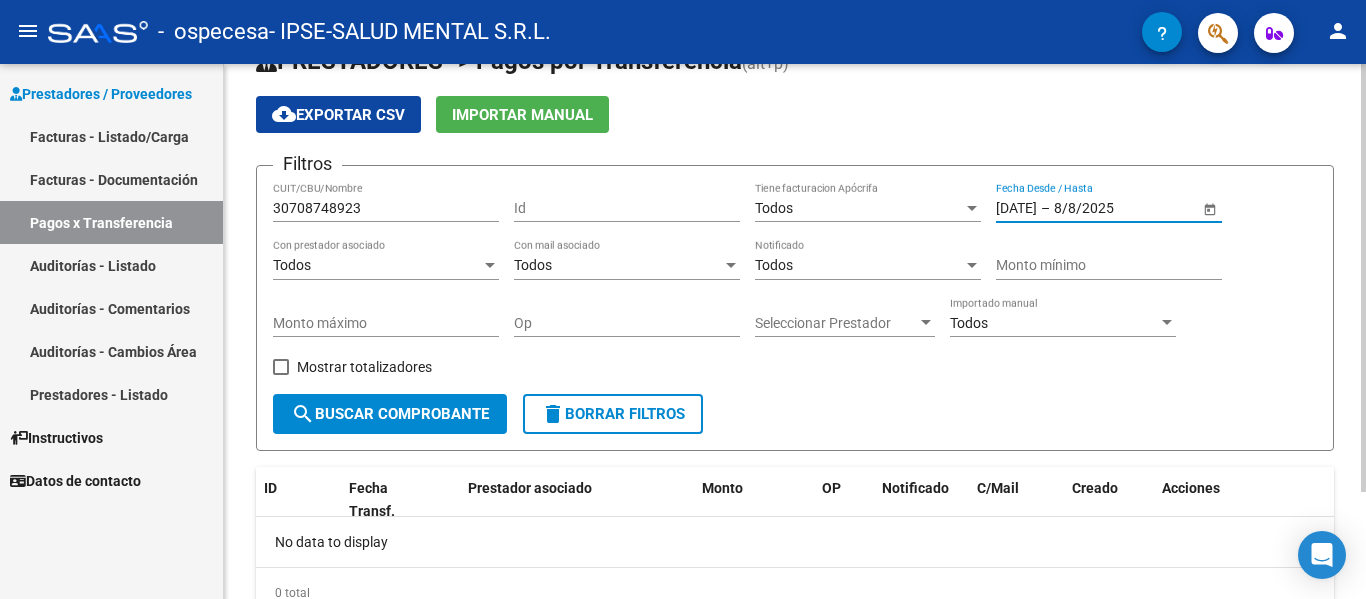 scroll, scrollTop: 100, scrollLeft: 0, axis: vertical 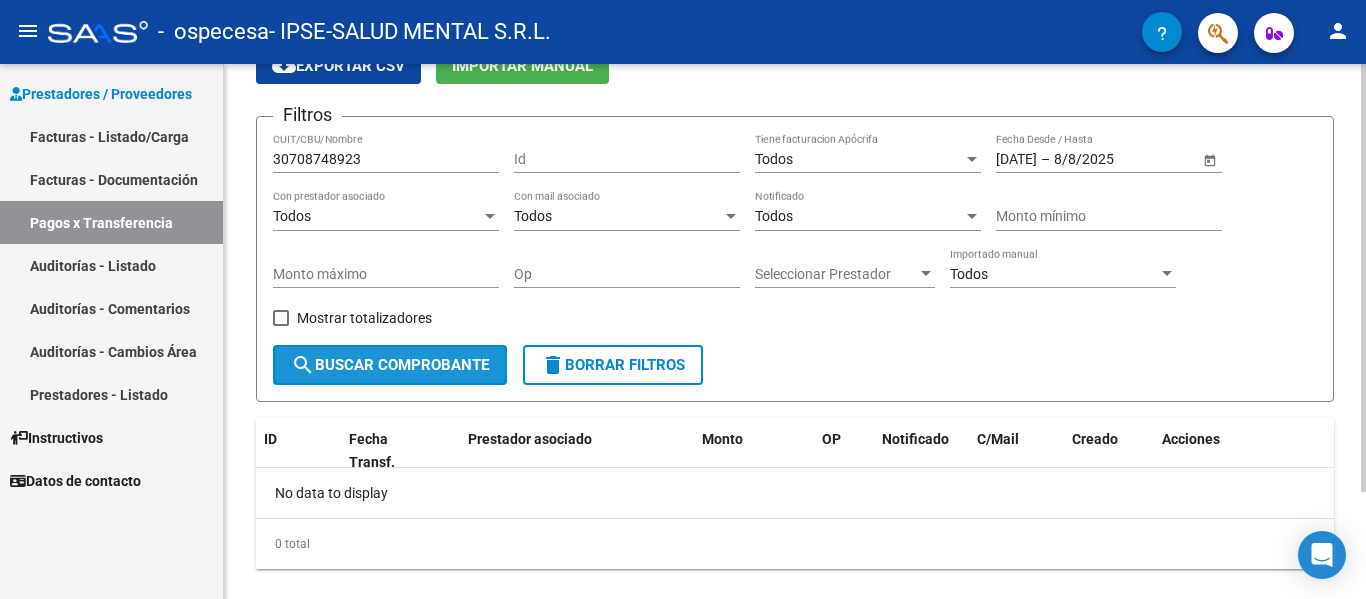 click on "search  Buscar Comprobante" 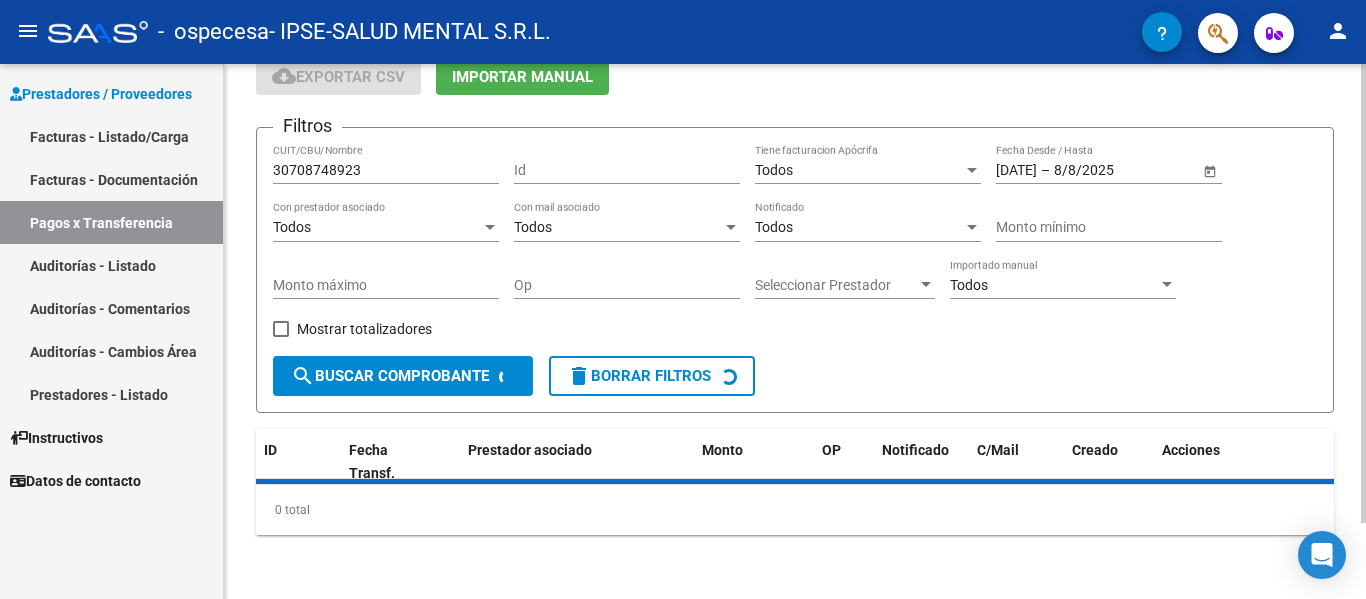scroll, scrollTop: 100, scrollLeft: 0, axis: vertical 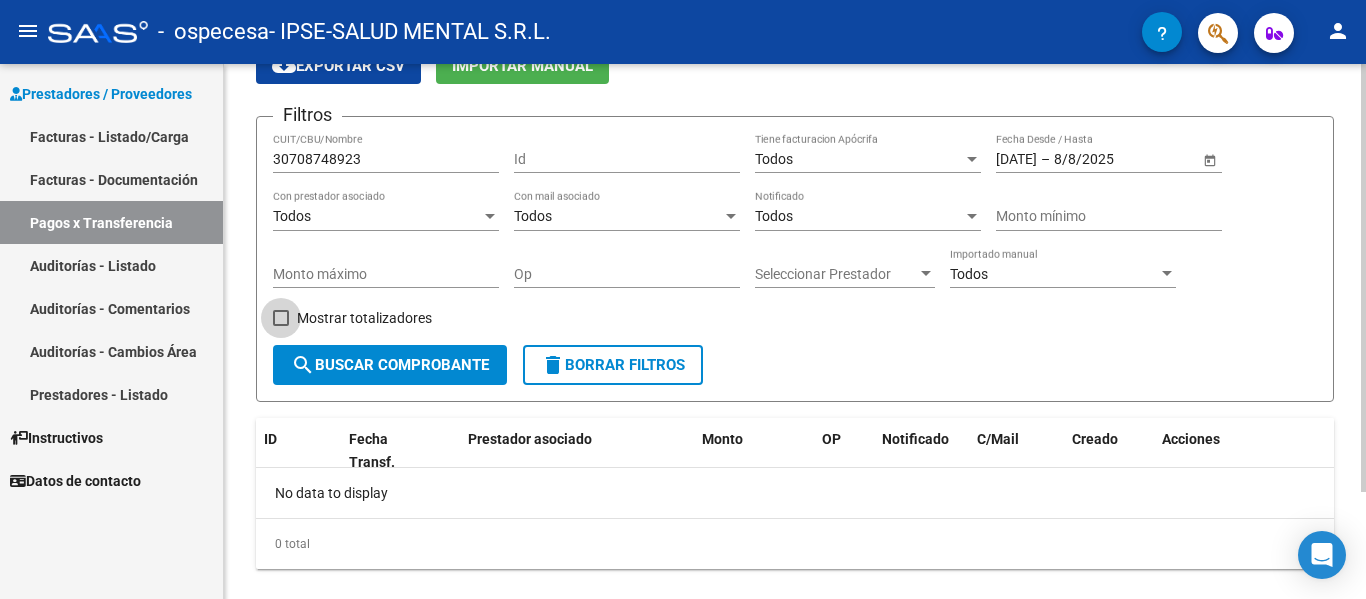 click at bounding box center [281, 318] 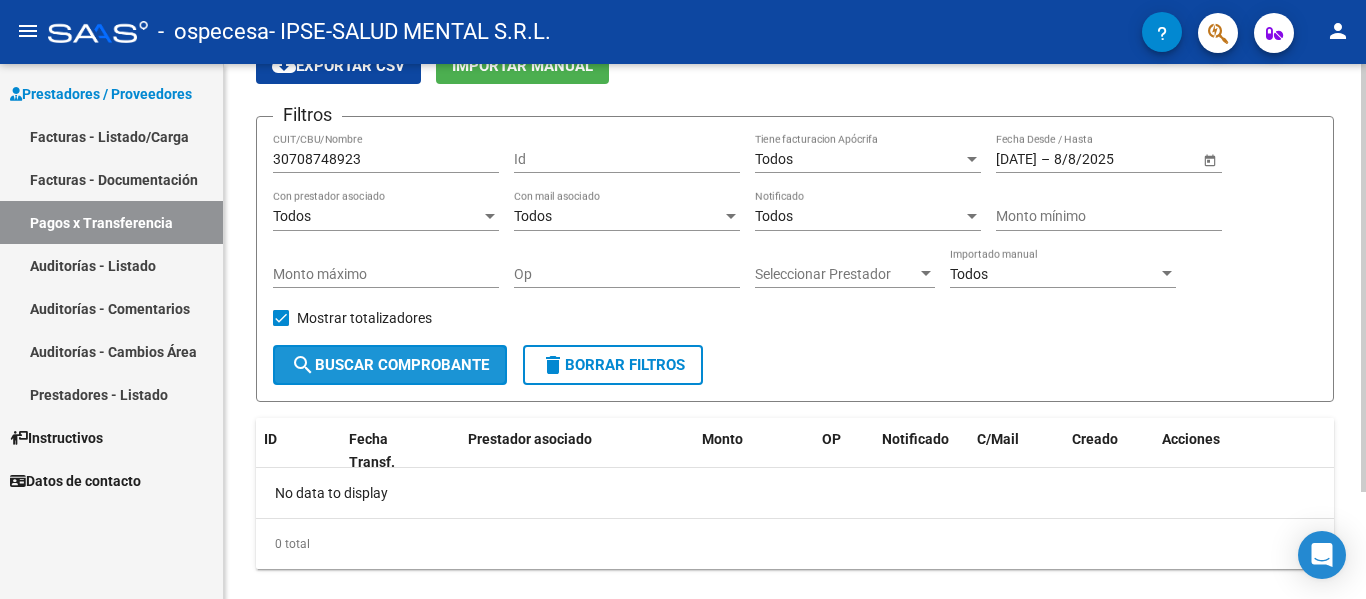 click on "search  Buscar Comprobante" 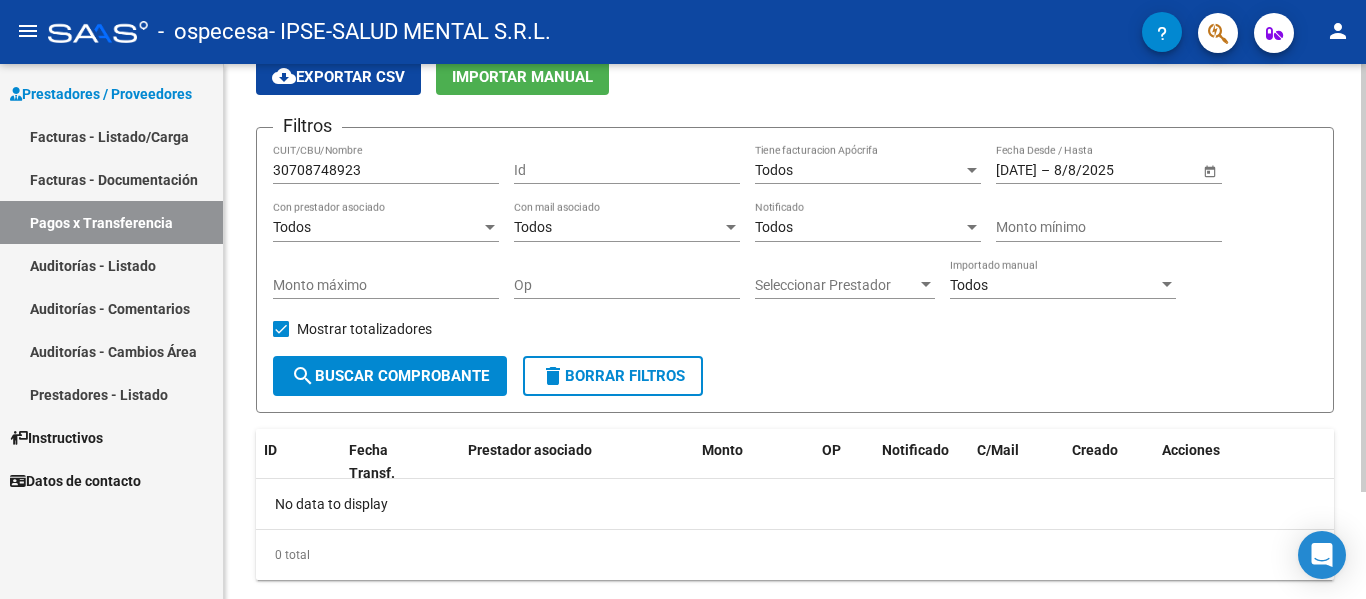 scroll, scrollTop: 100, scrollLeft: 0, axis: vertical 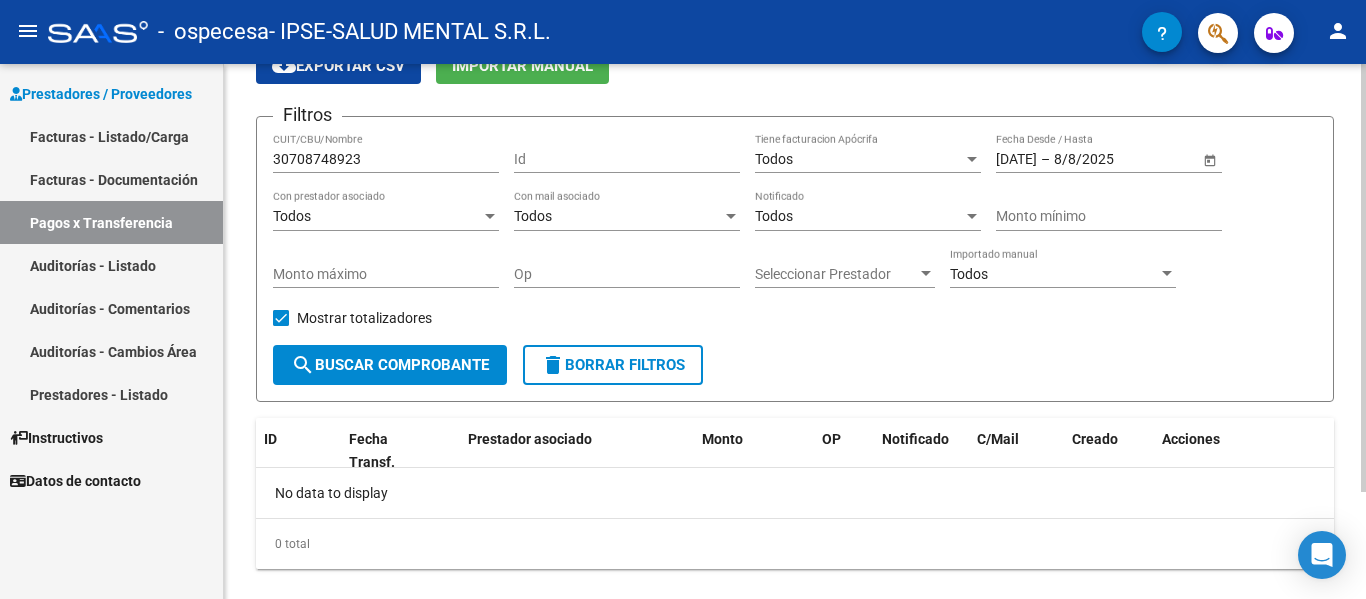 click on "delete  Borrar Filtros" 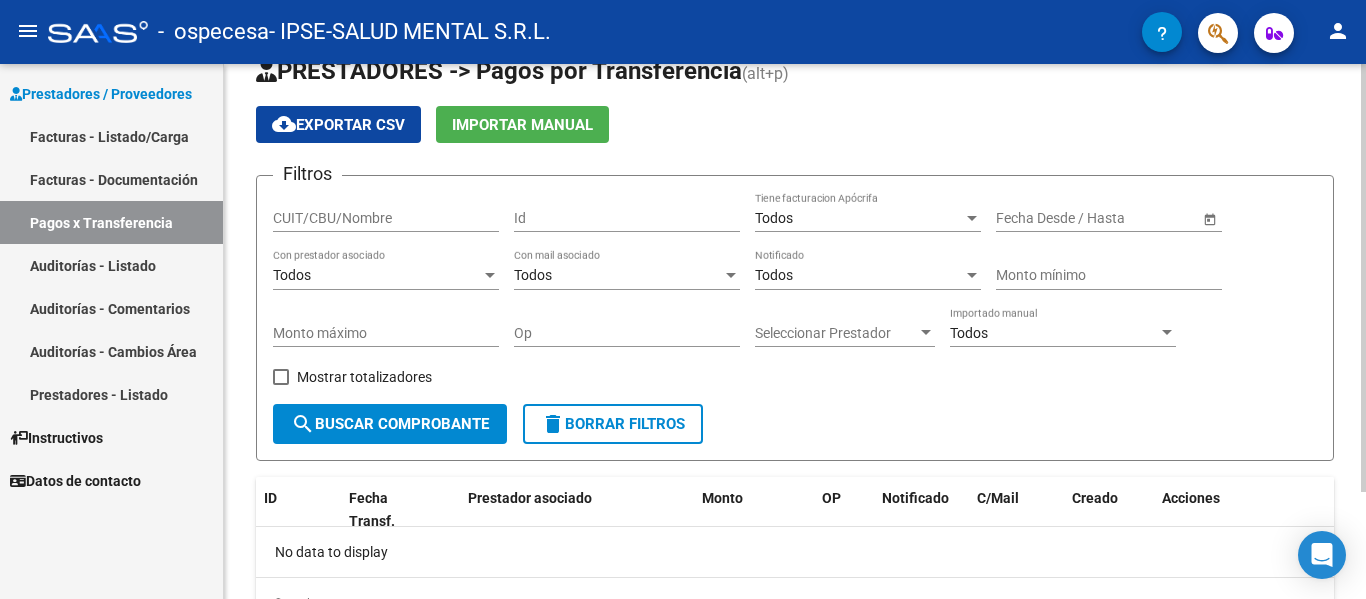 scroll, scrollTop: 0, scrollLeft: 0, axis: both 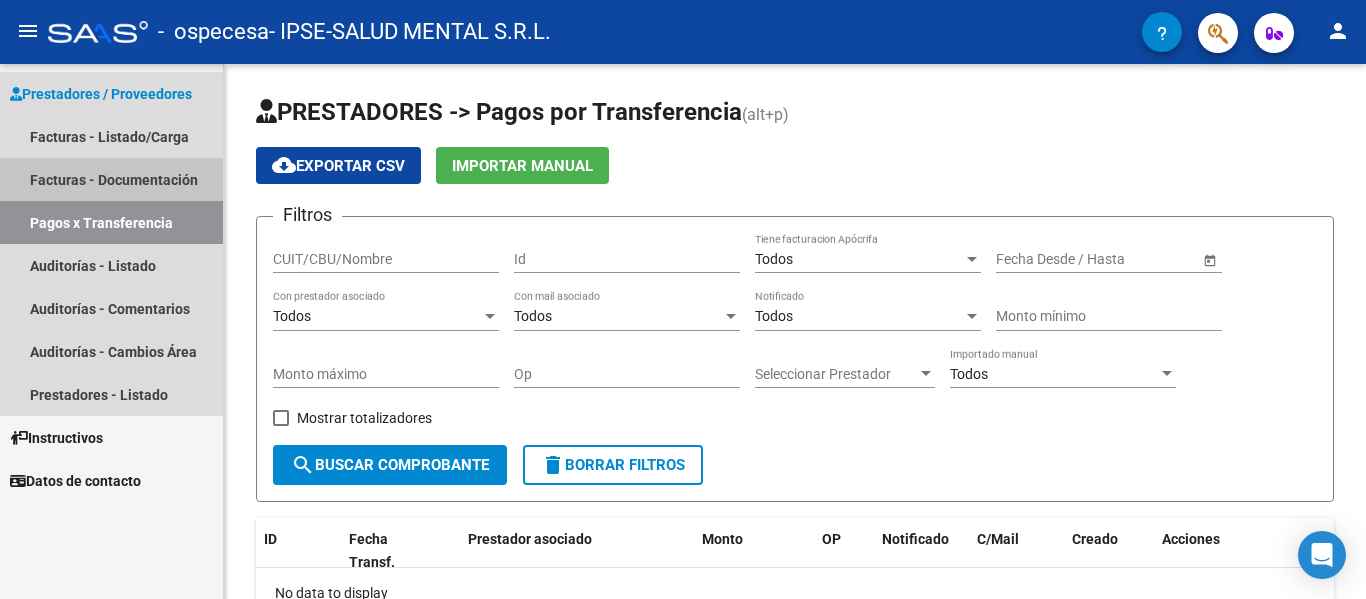 click on "Facturas - Documentación" at bounding box center (111, 179) 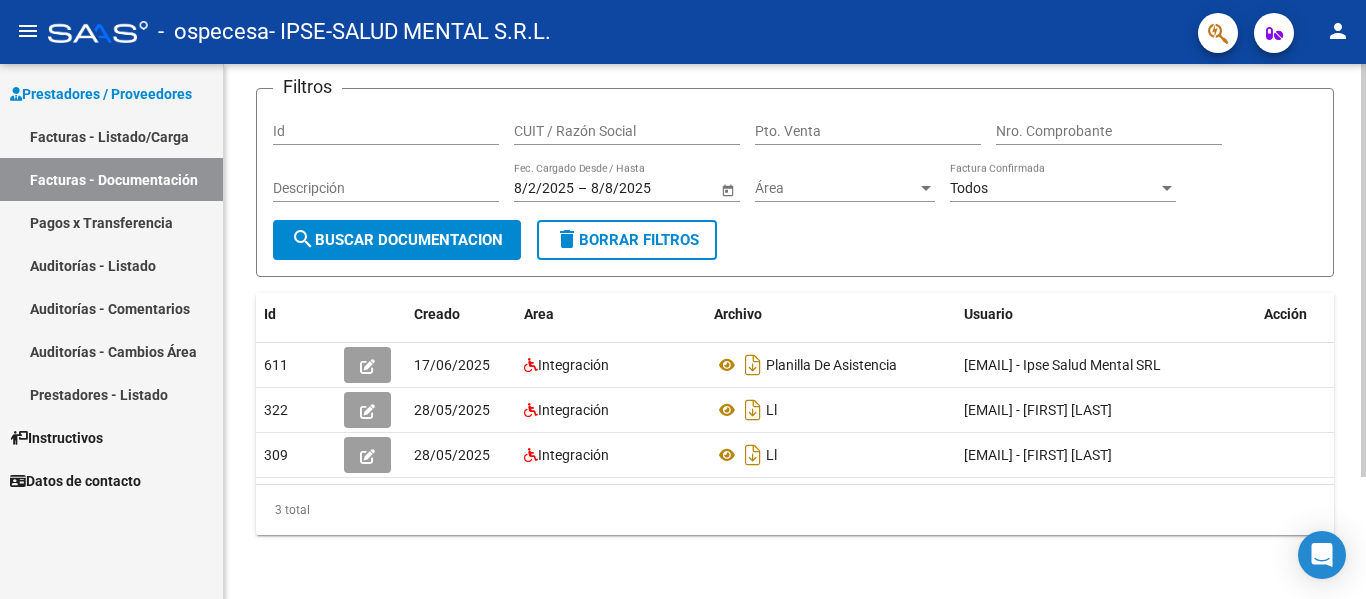 scroll, scrollTop: 158, scrollLeft: 0, axis: vertical 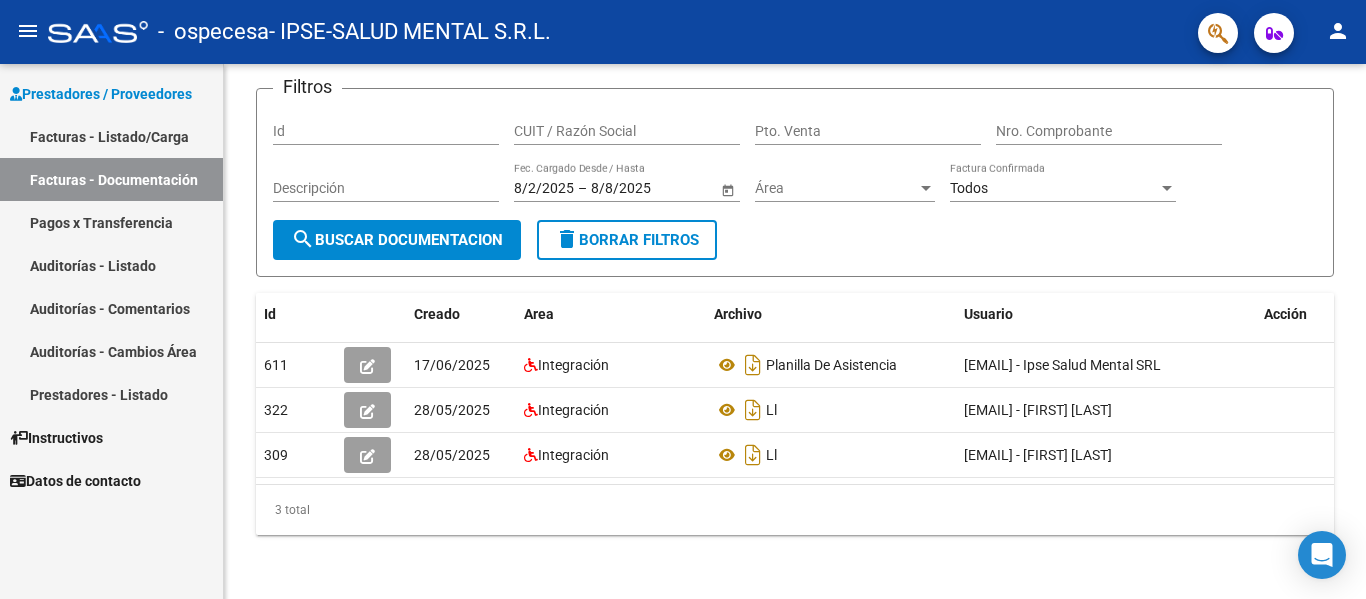 click on "Pagos x Transferencia" at bounding box center [111, 222] 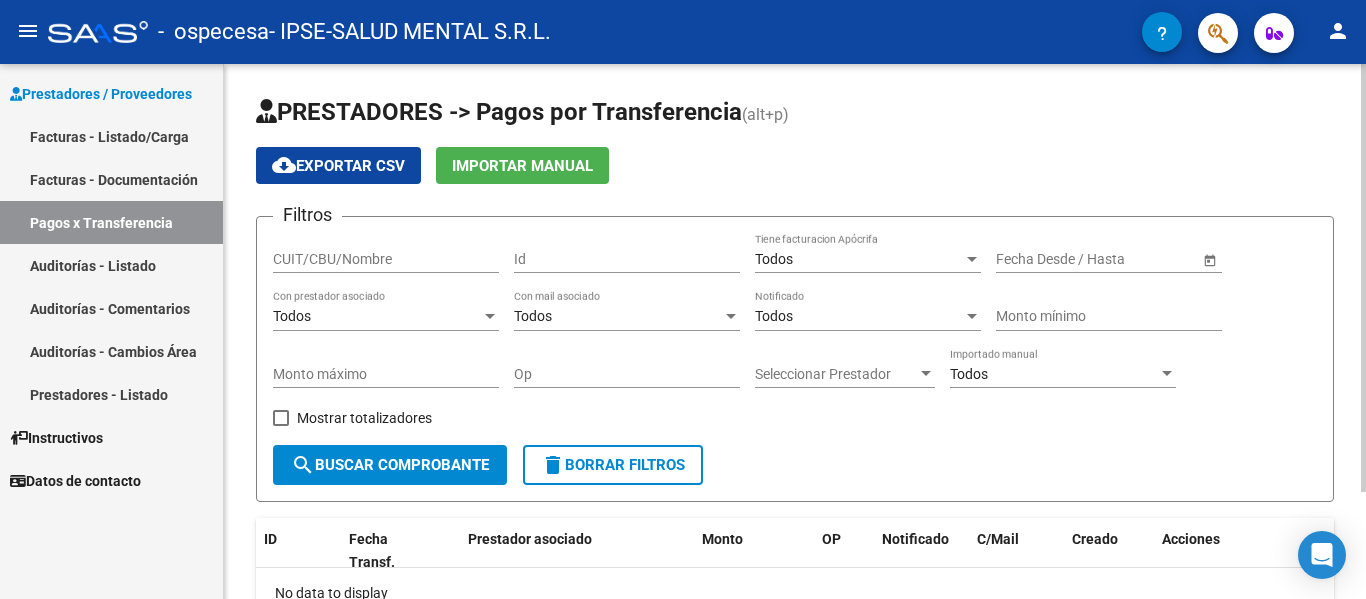 scroll, scrollTop: 100, scrollLeft: 0, axis: vertical 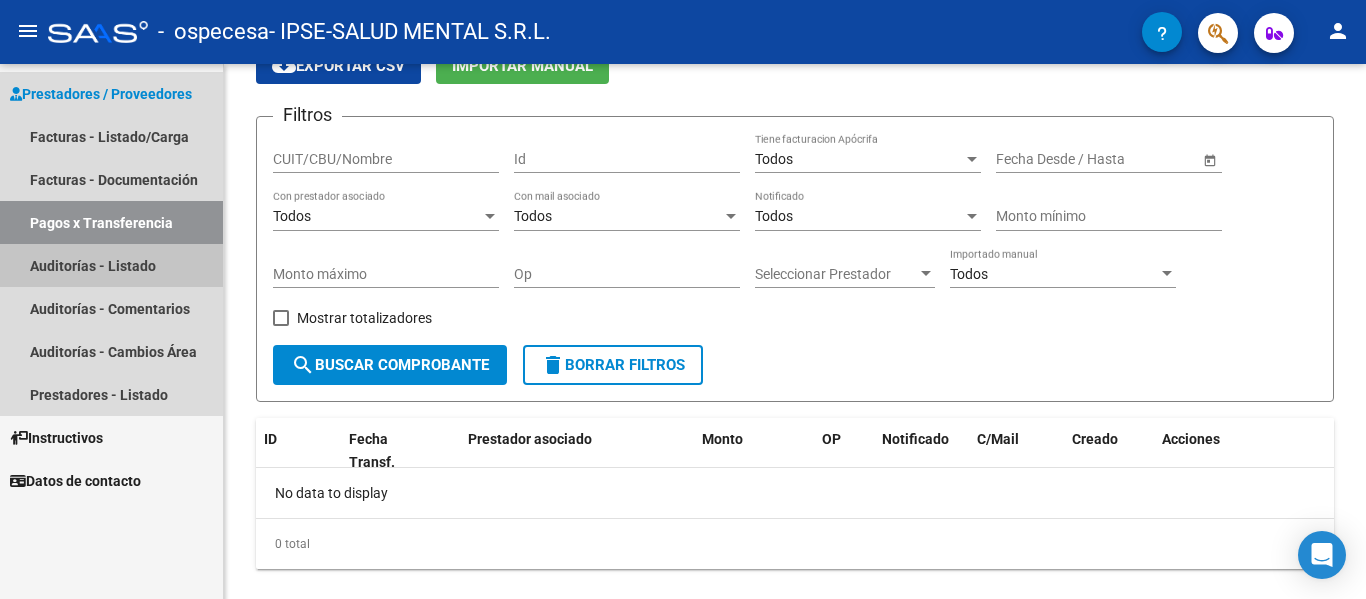 click on "Auditorías - Listado" at bounding box center [111, 265] 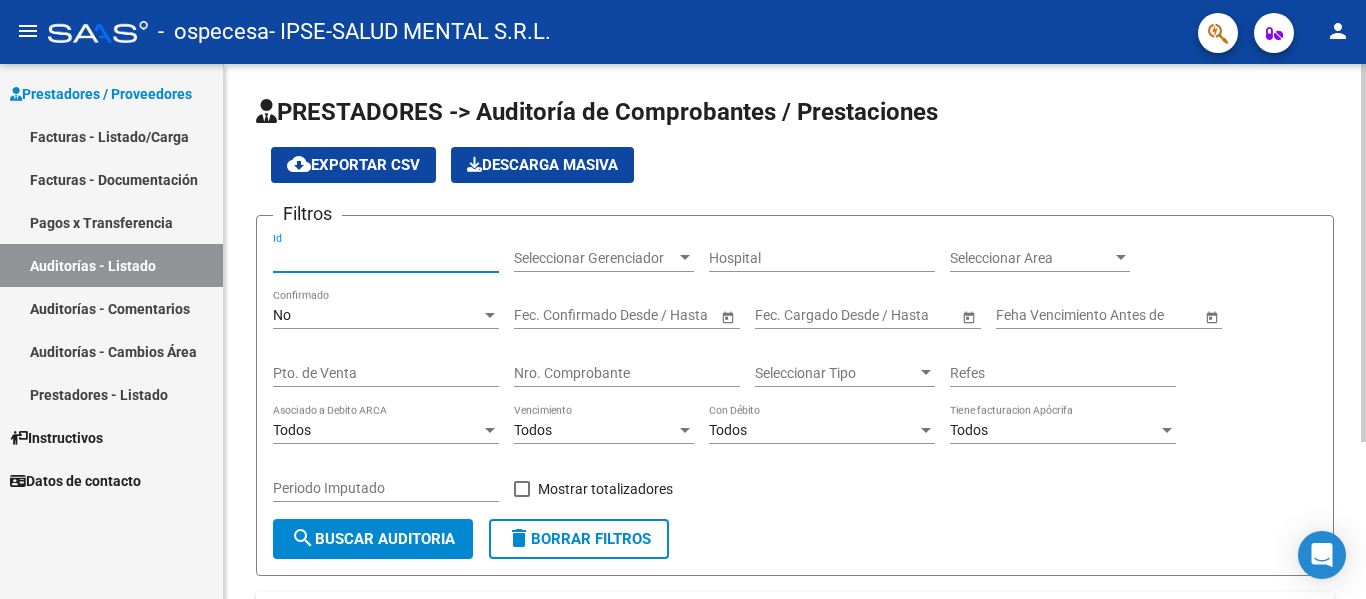 click on "Id" at bounding box center [386, 258] 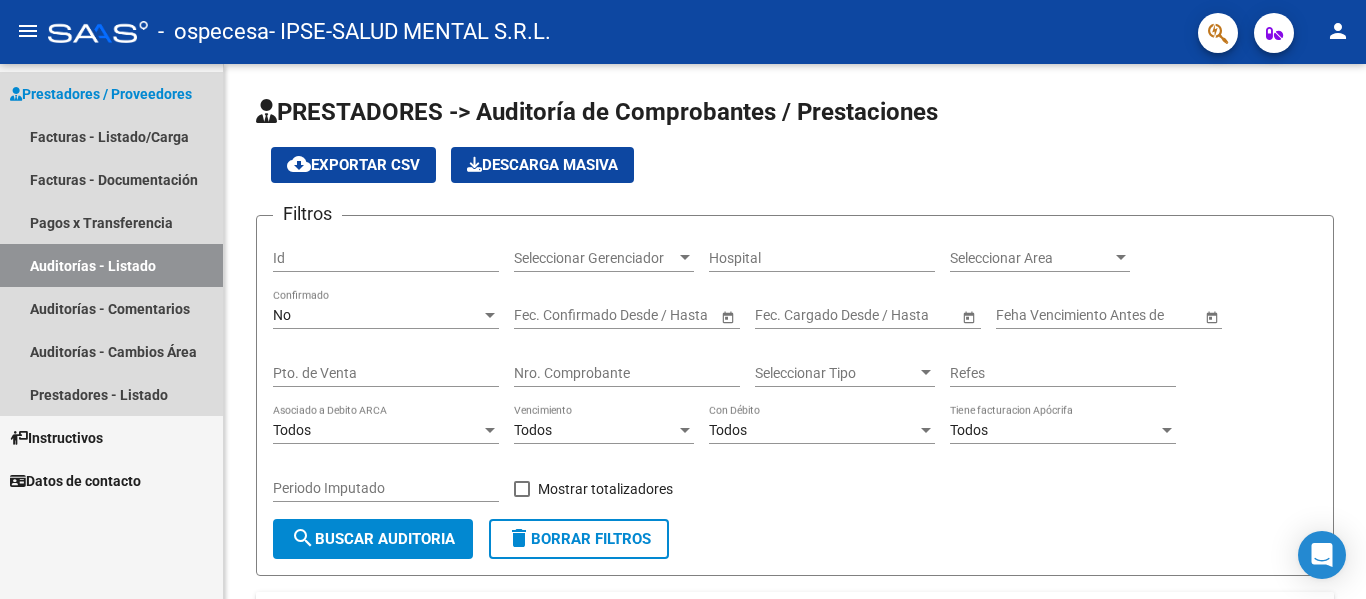 click on "Prestadores / Proveedores" at bounding box center (101, 94) 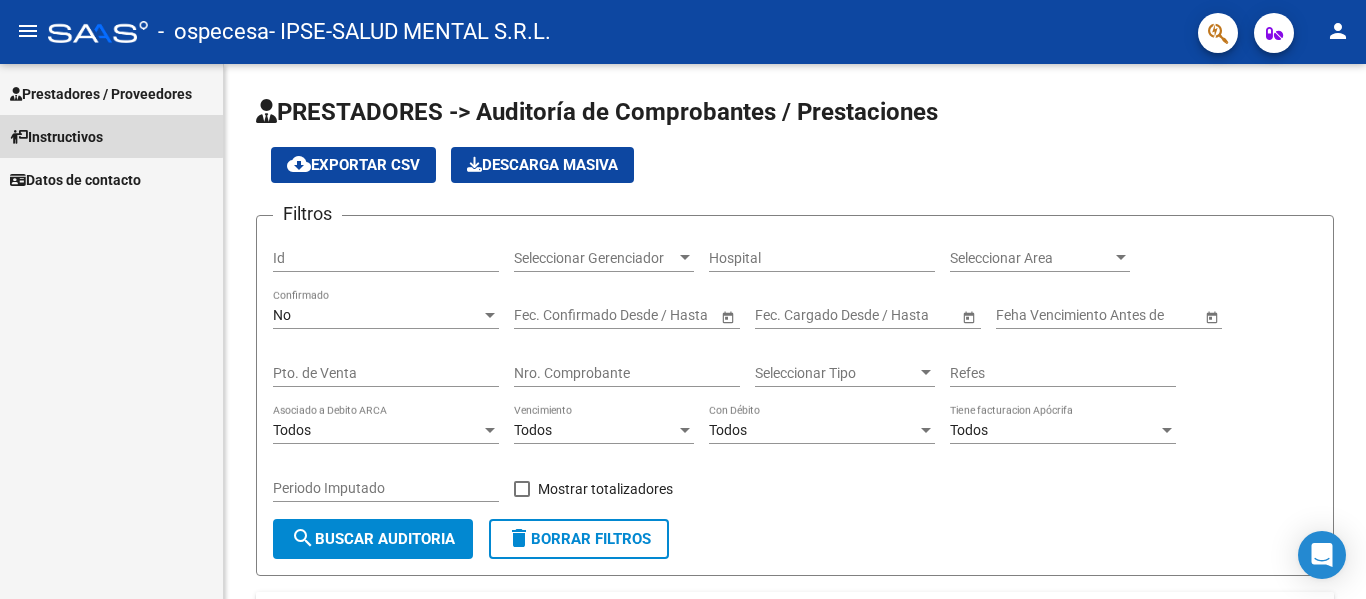 click on "Instructivos" at bounding box center (56, 137) 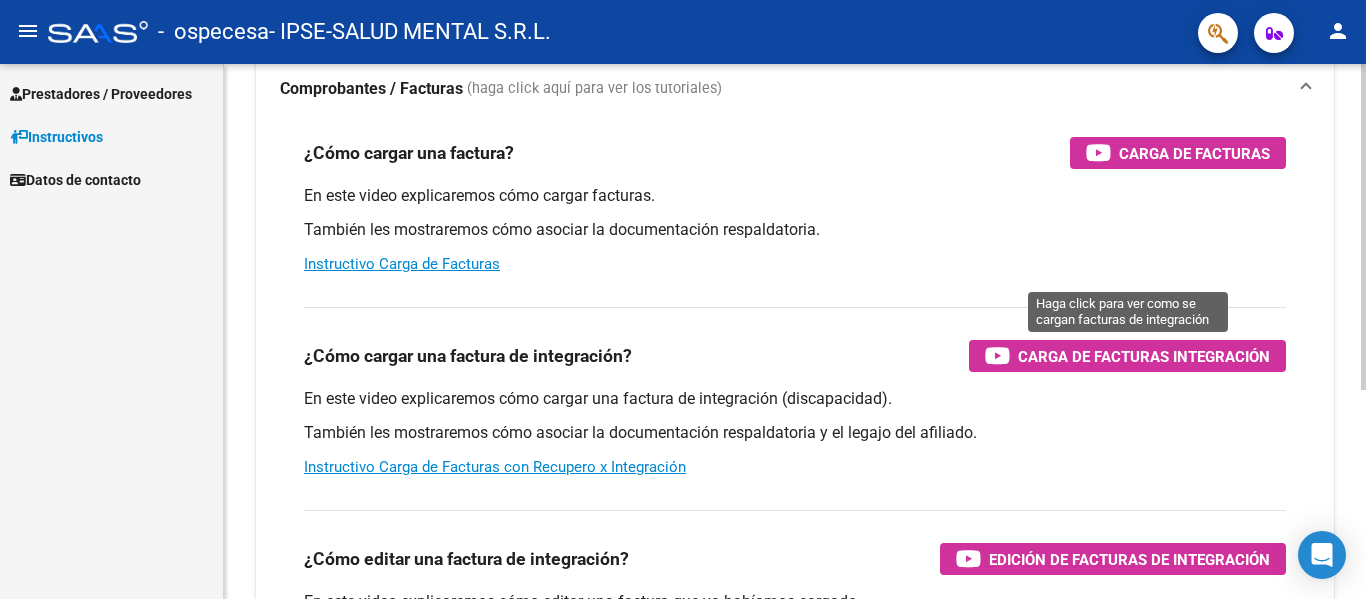 scroll, scrollTop: 42, scrollLeft: 0, axis: vertical 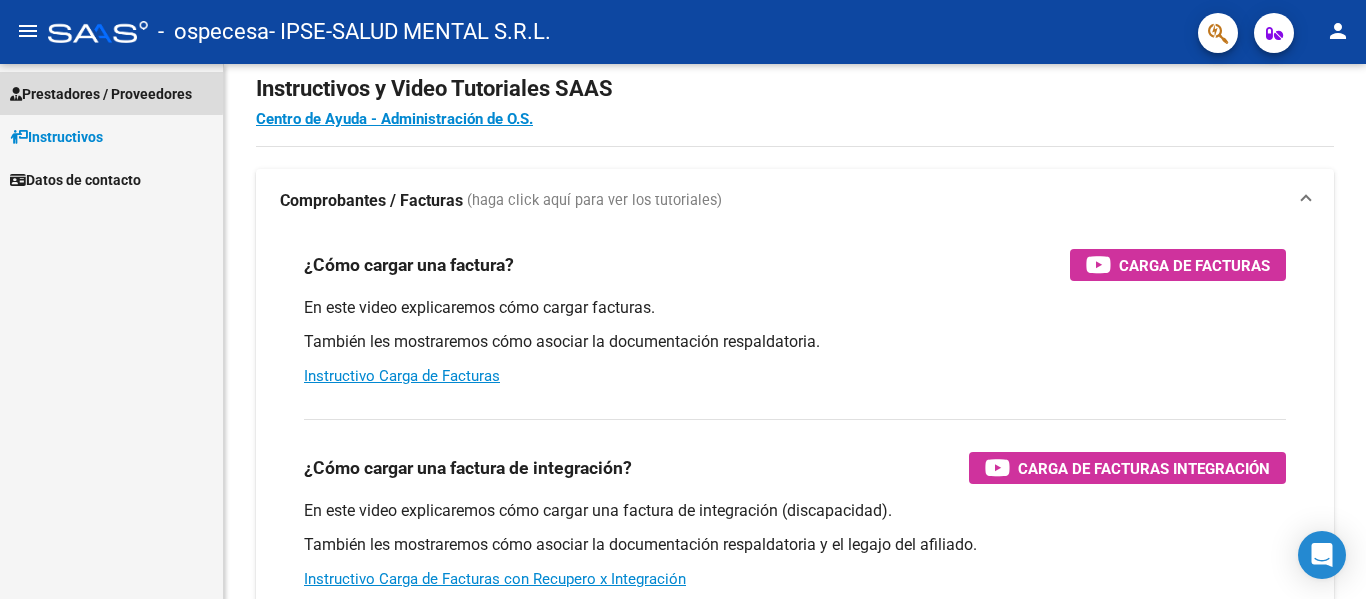 click on "Prestadores / Proveedores" at bounding box center (101, 94) 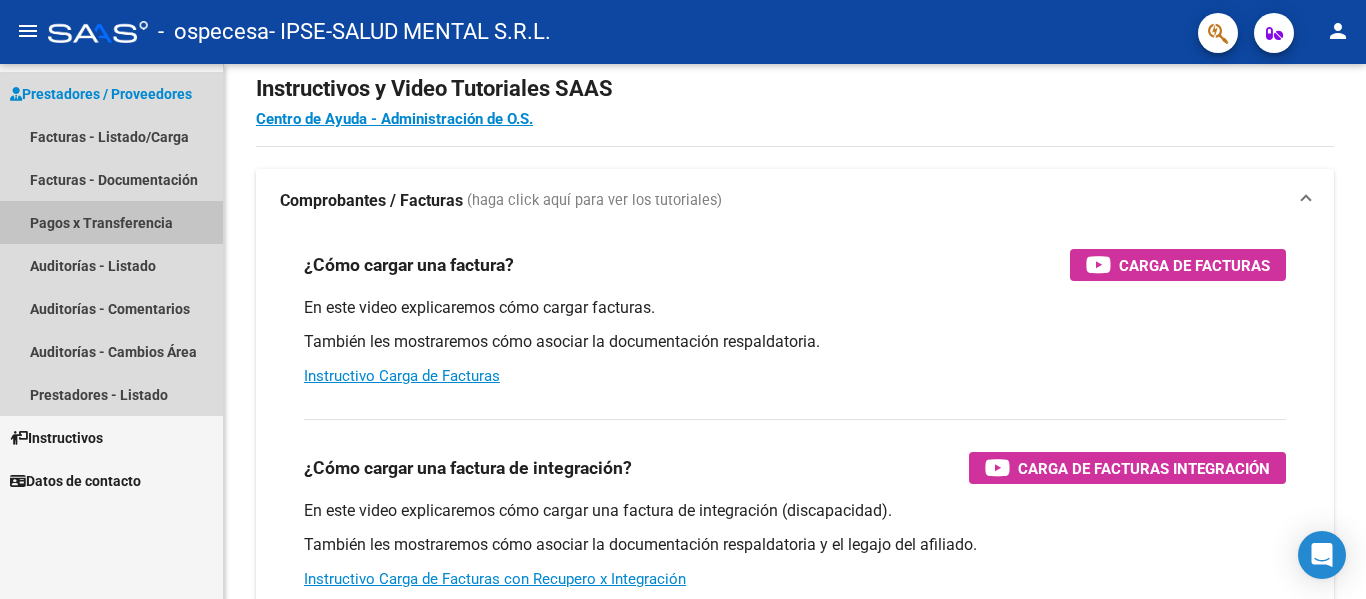 click on "Pagos x Transferencia" at bounding box center [111, 222] 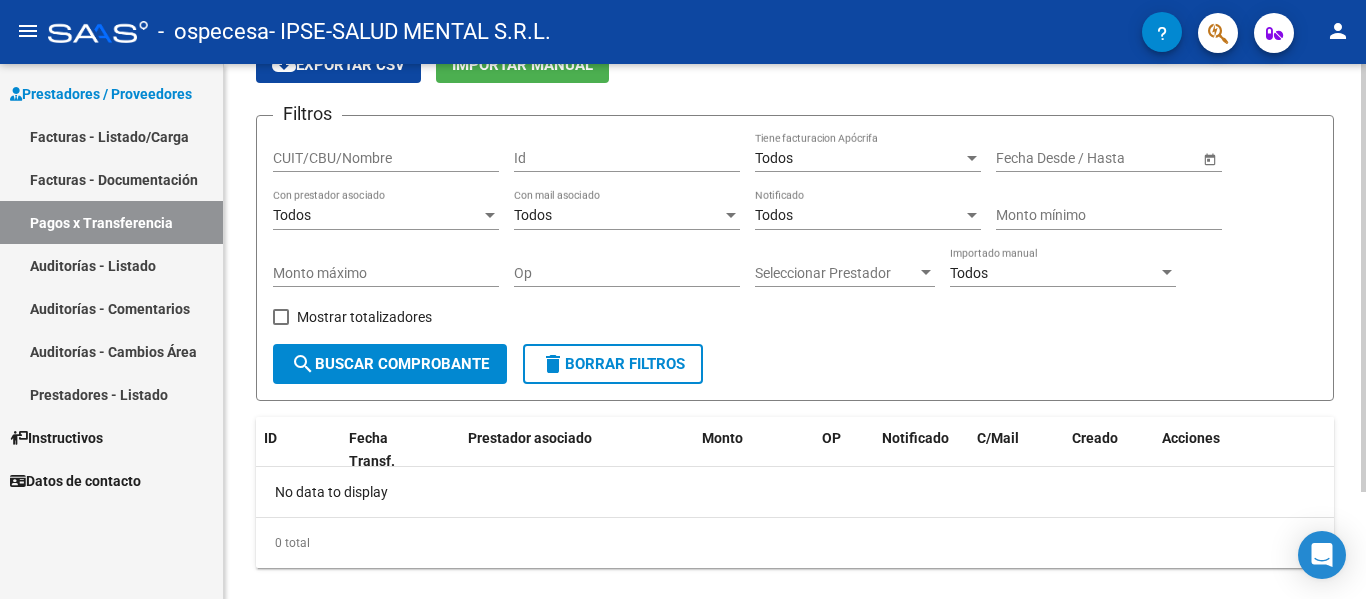 scroll, scrollTop: 134, scrollLeft: 0, axis: vertical 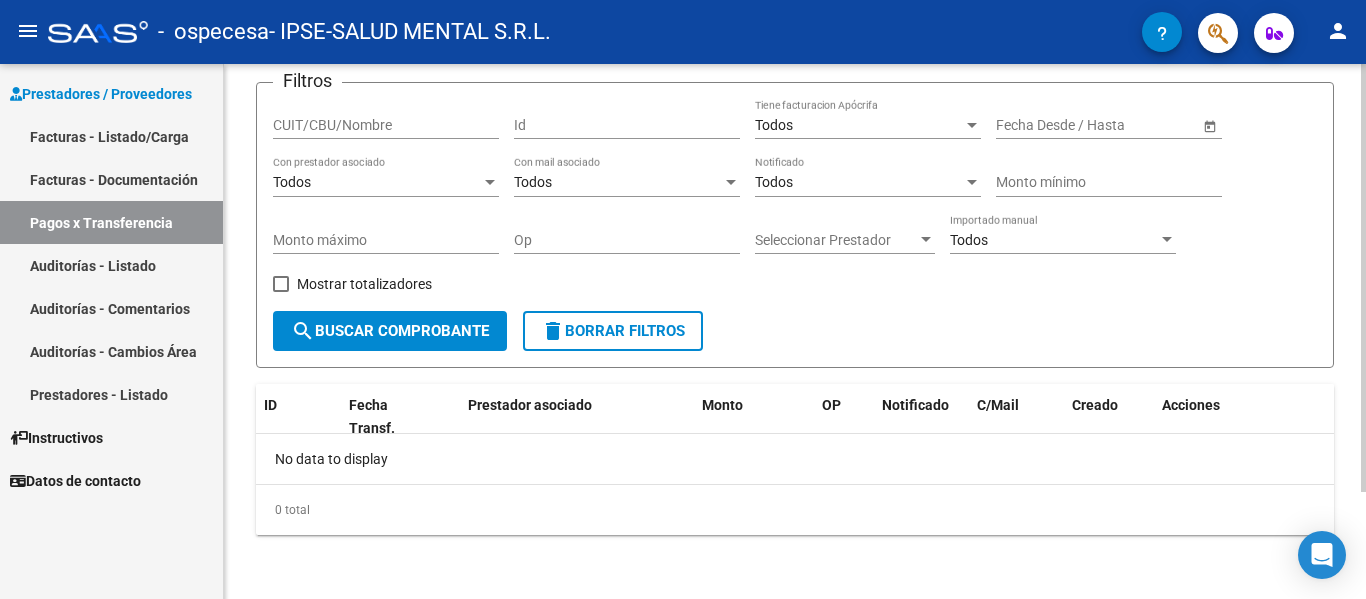 click on "No data to display" 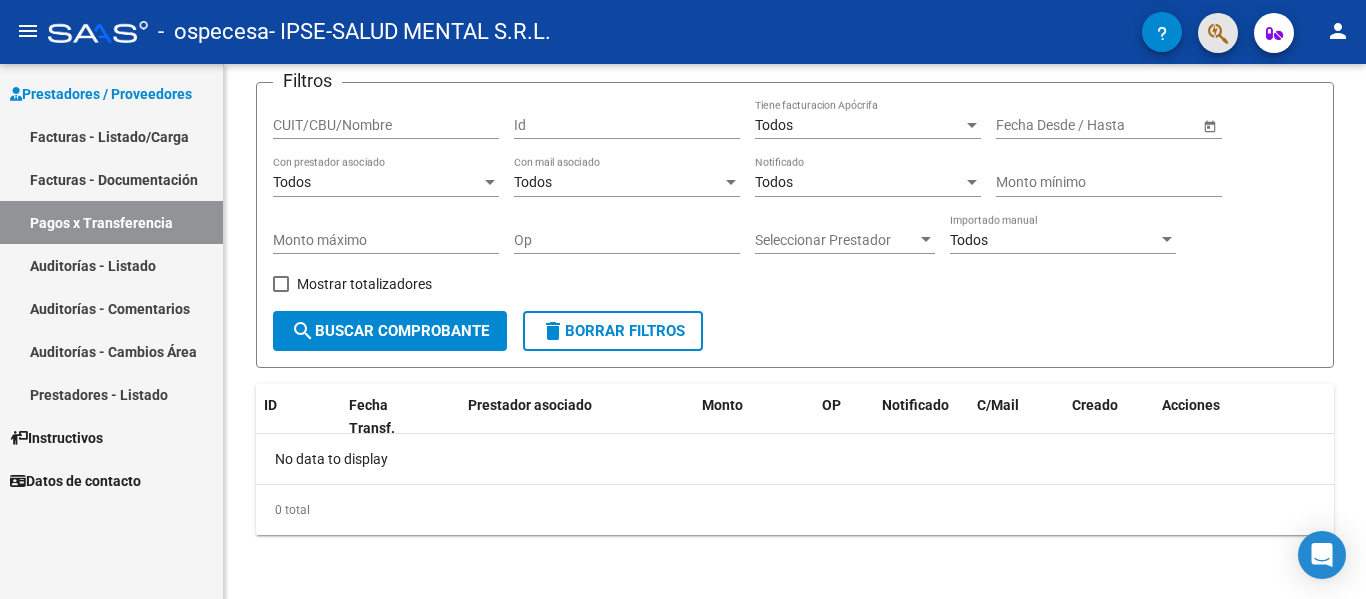 click 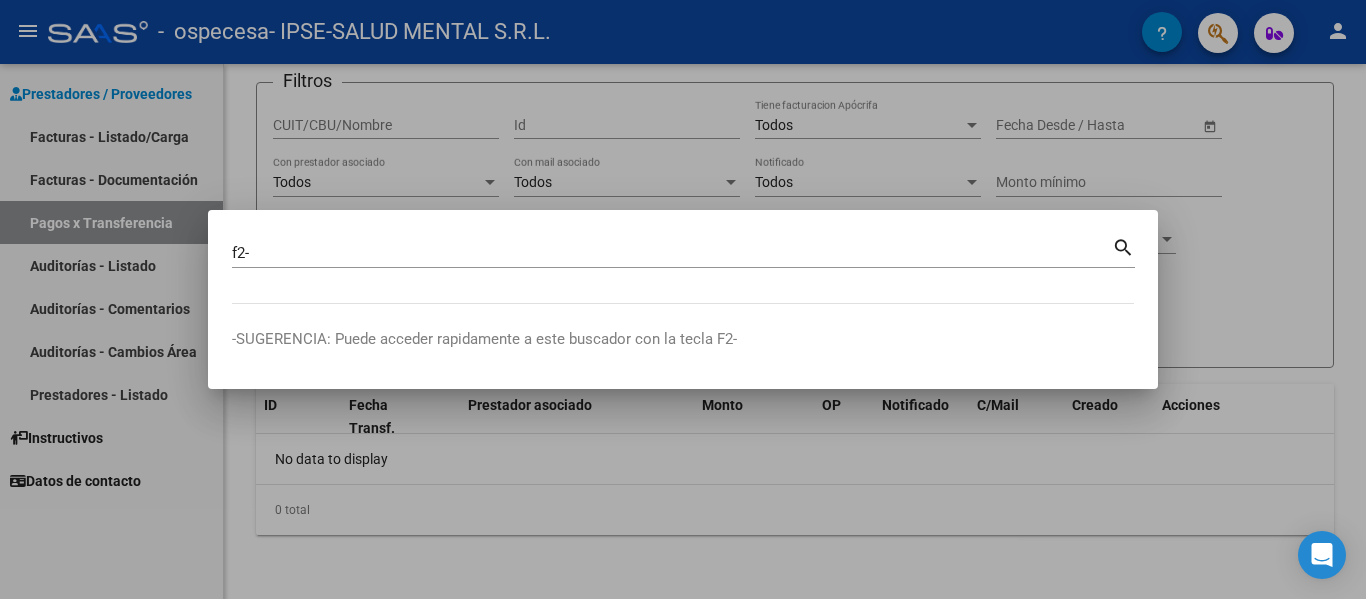 click on "search" at bounding box center (1123, 246) 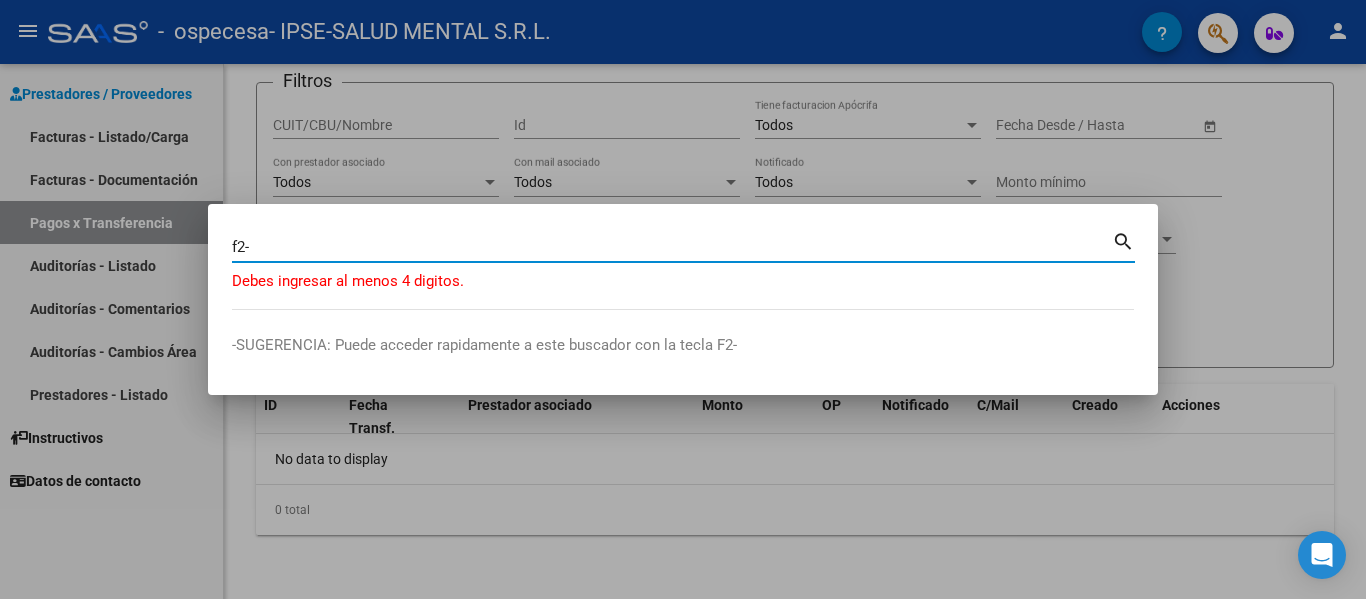 click on "f2-" at bounding box center (672, 247) 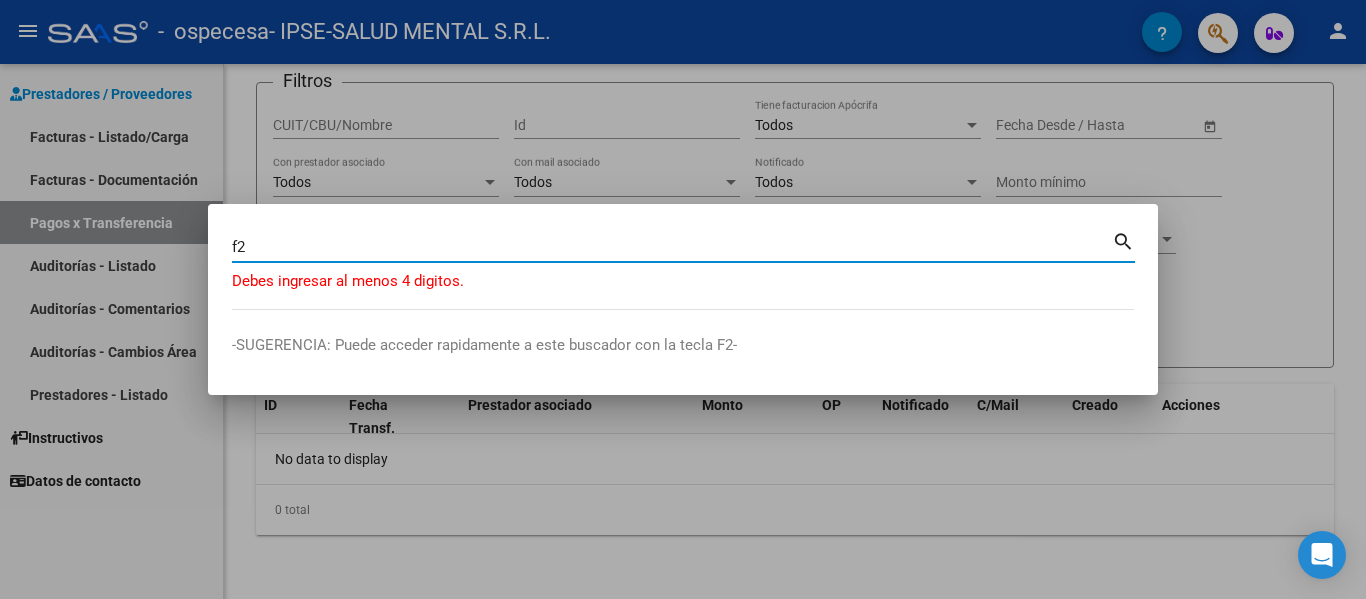 type on "f" 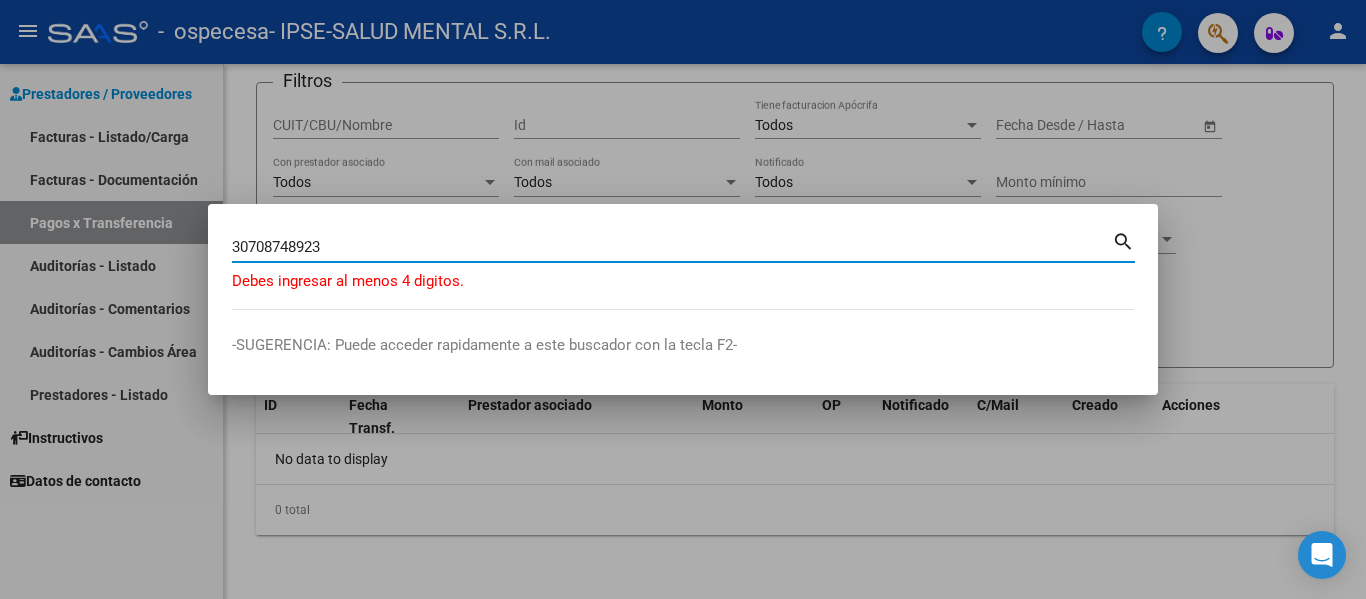 type on "30708748923" 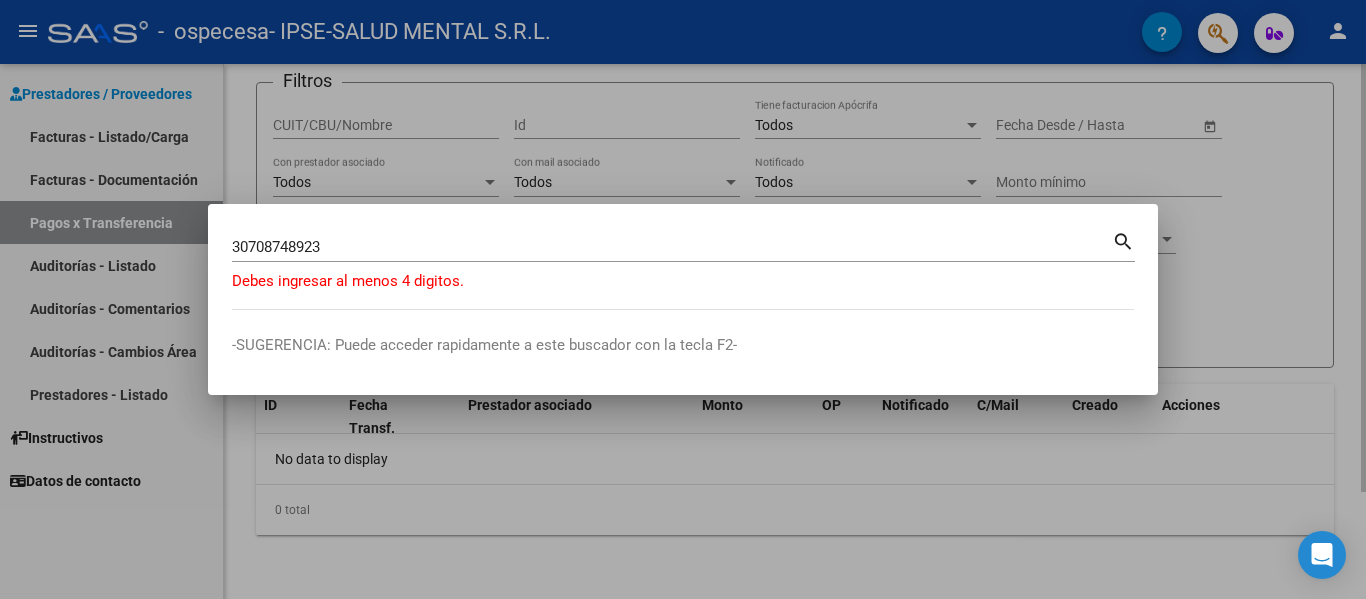 drag, startPoint x: 276, startPoint y: 151, endPoint x: 1090, endPoint y: 591, distance: 925.3086 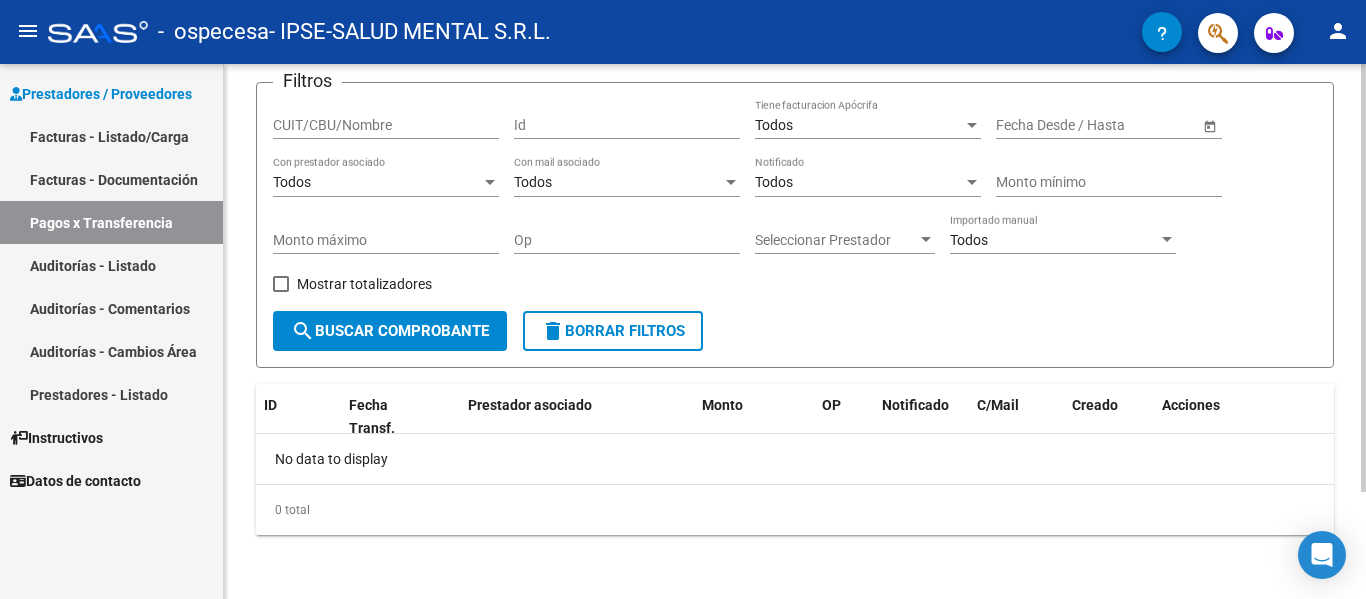 click on "Todos Con prestador asociado" 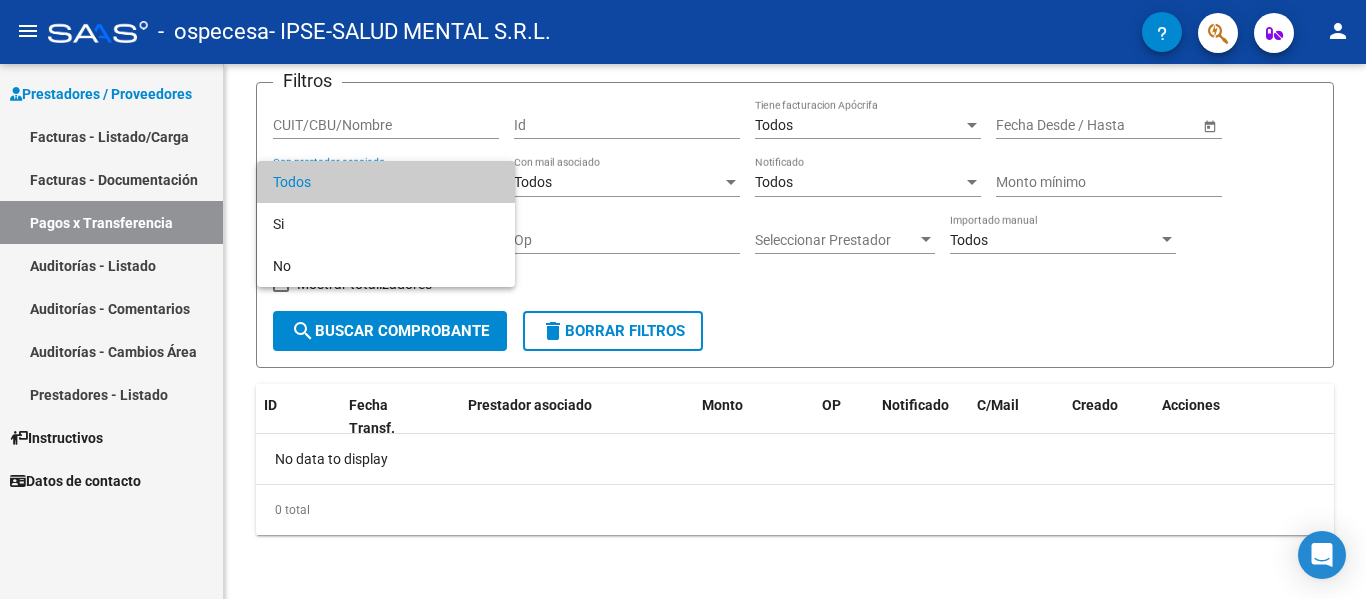 click on "Todos" at bounding box center [386, 182] 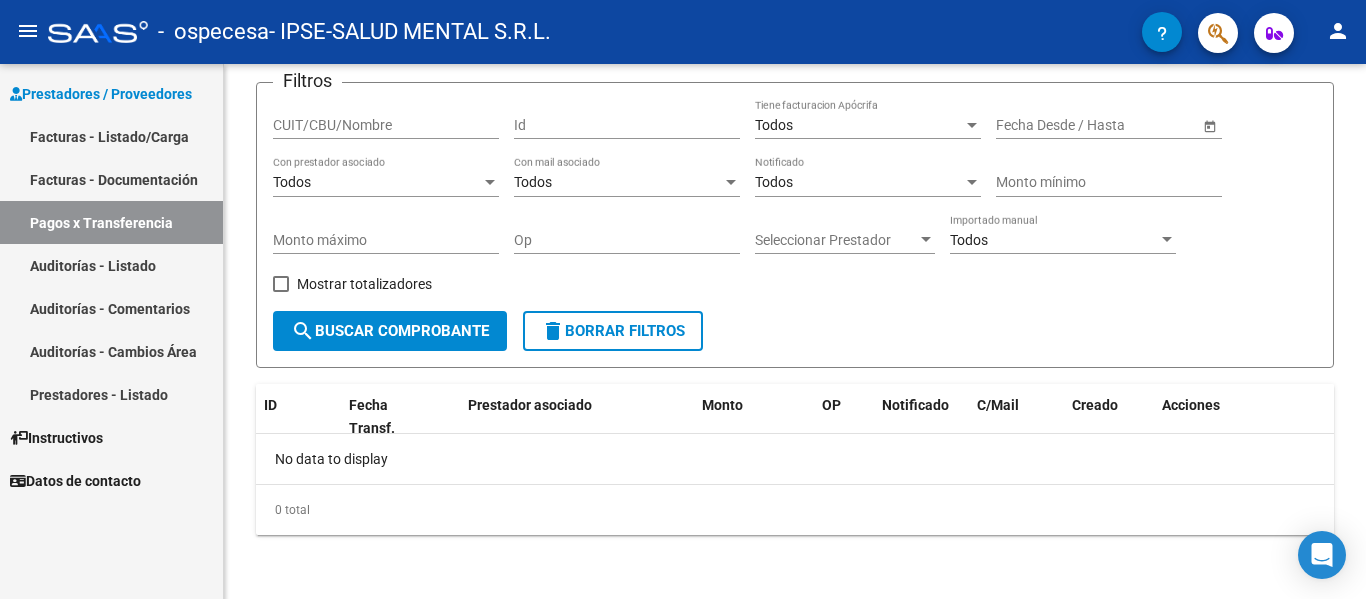 click on "Todos Con prestador asociado" 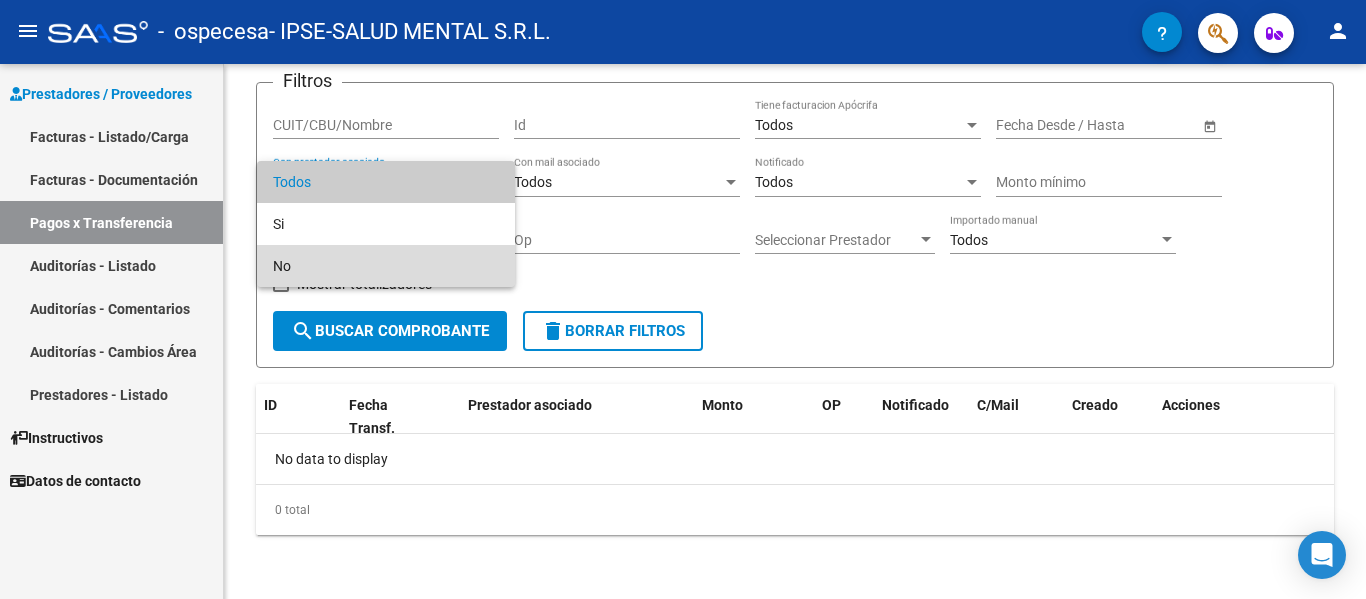 click on "No" at bounding box center (386, 266) 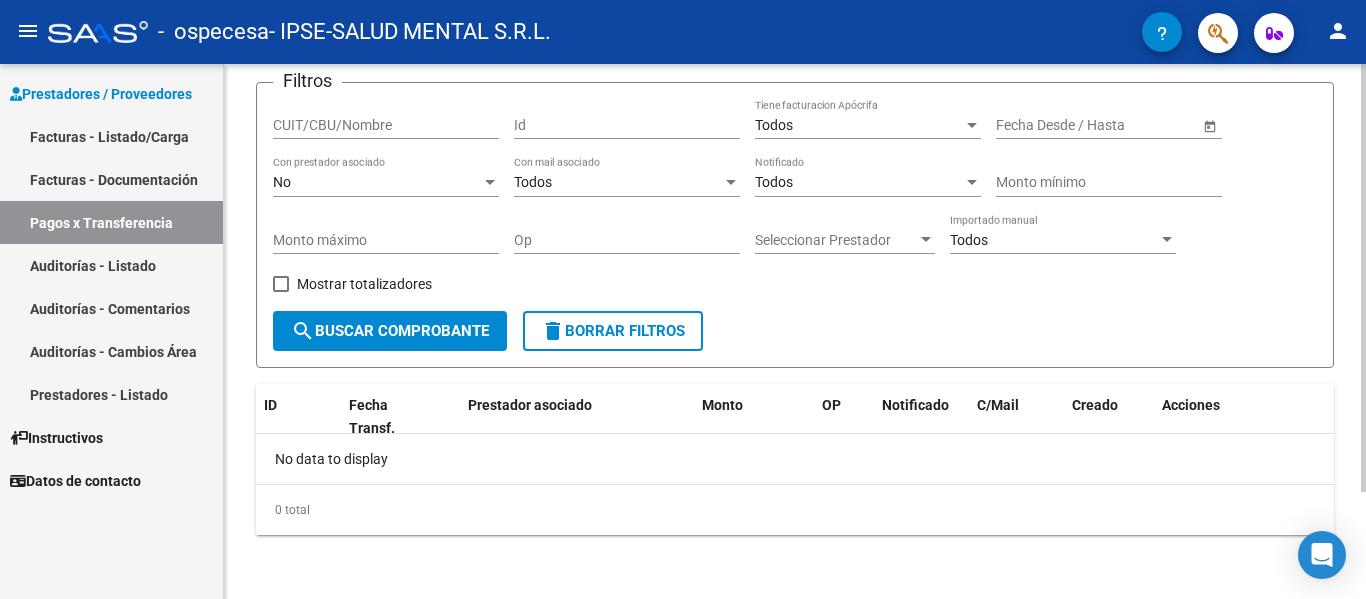 click on "CUIT/CBU/Nombre" 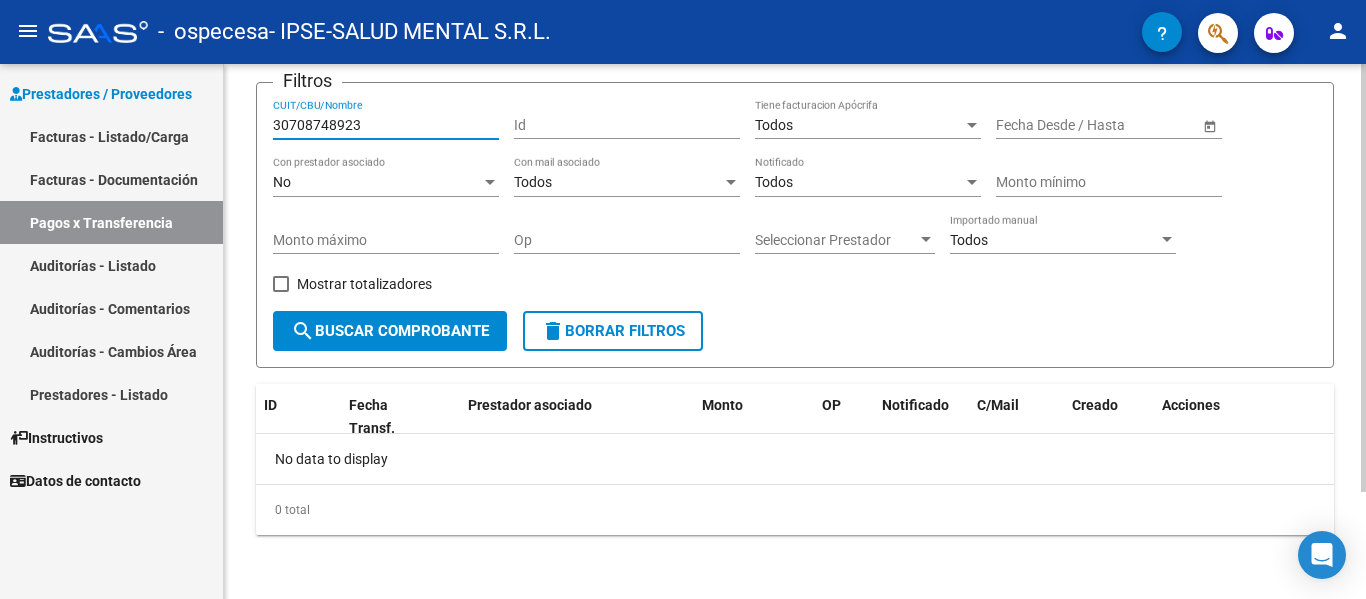 type on "30708748923" 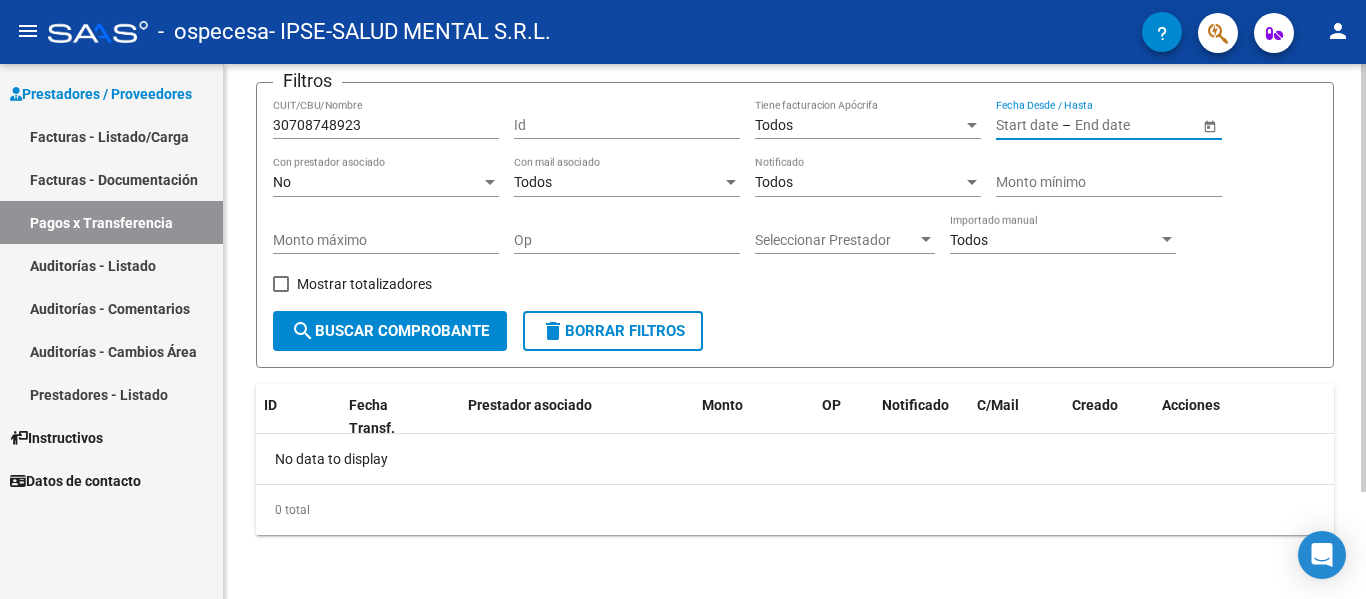 click at bounding box center (1124, 125) 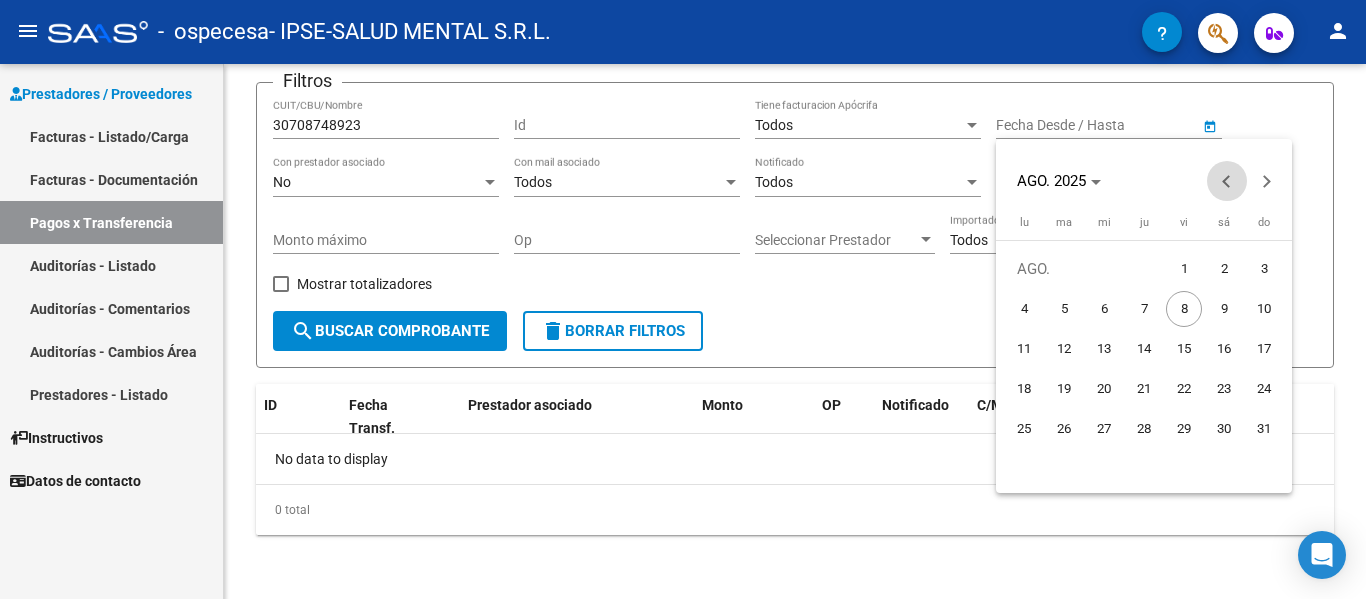 click at bounding box center (1227, 181) 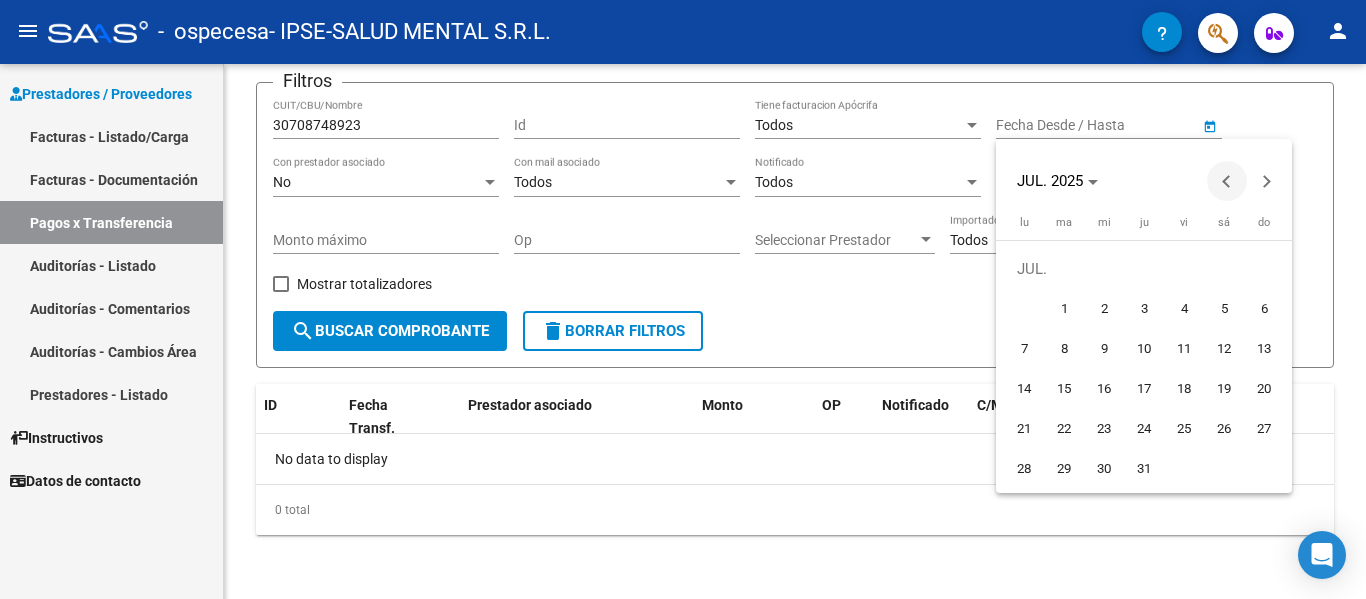 click at bounding box center (1227, 181) 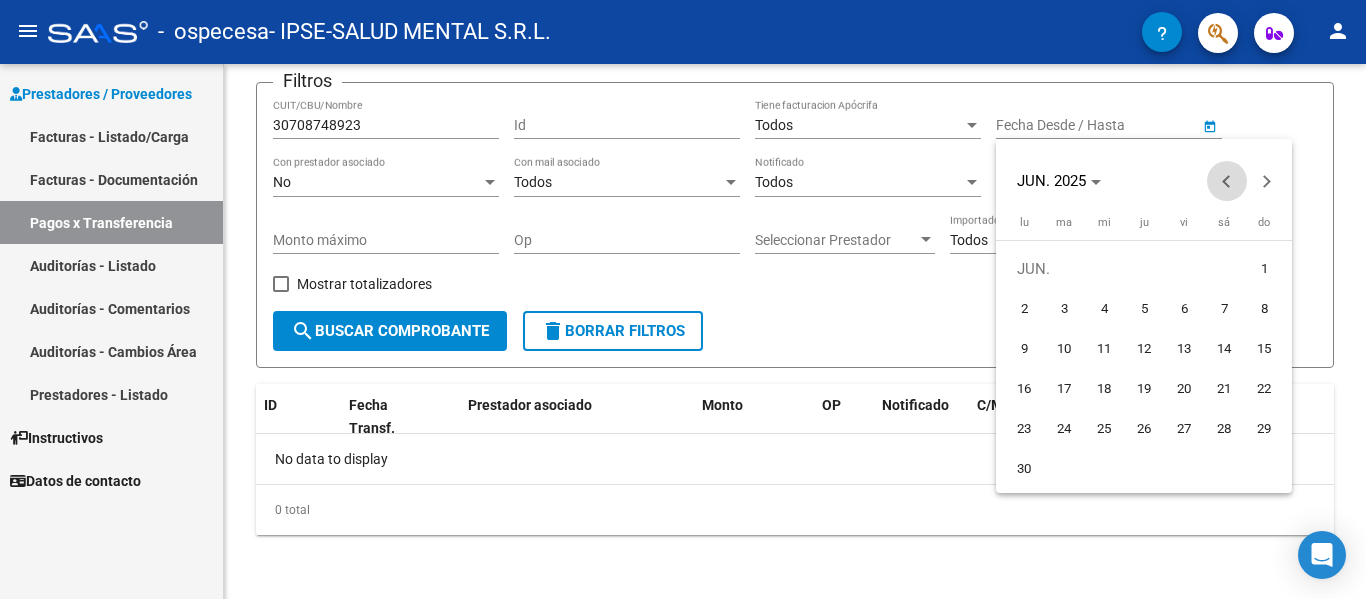 click at bounding box center [1227, 181] 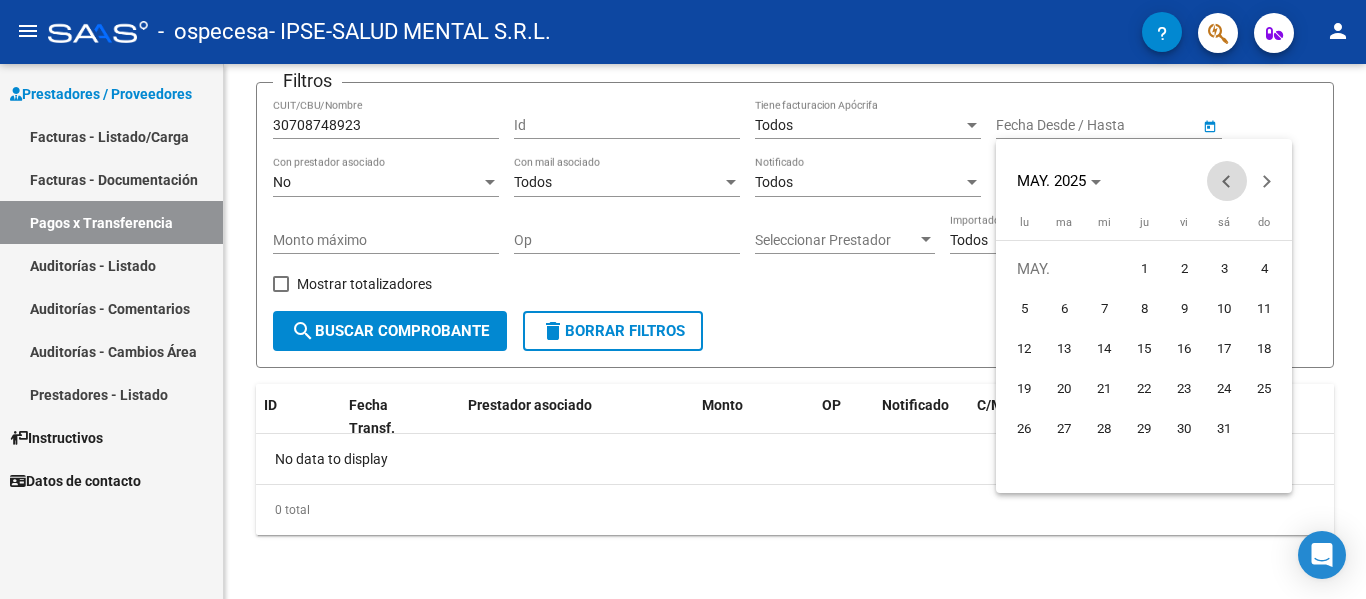 click at bounding box center (1227, 181) 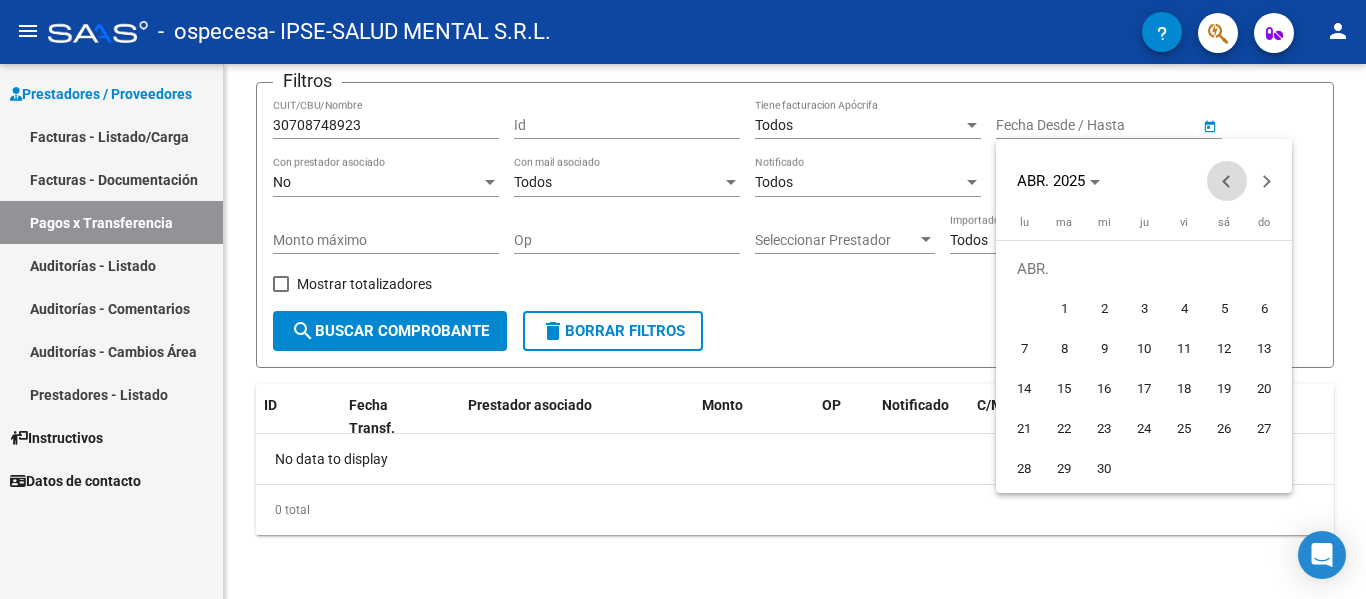 click at bounding box center (1227, 181) 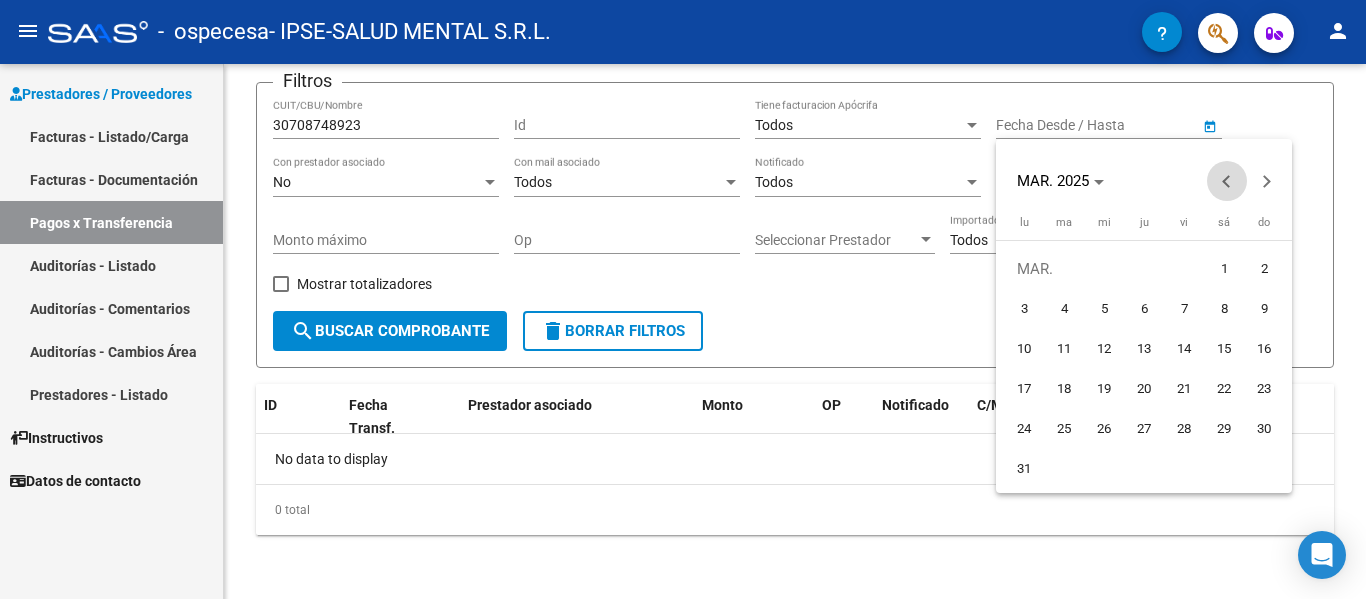 click at bounding box center [1227, 181] 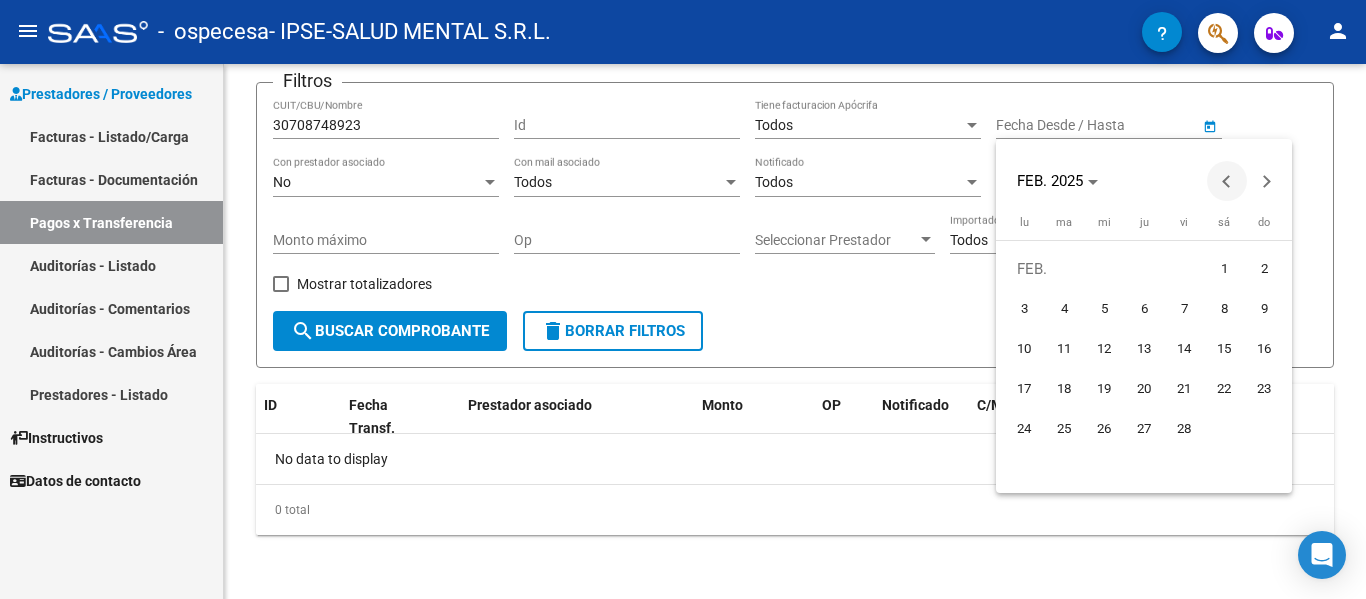 click at bounding box center [1227, 181] 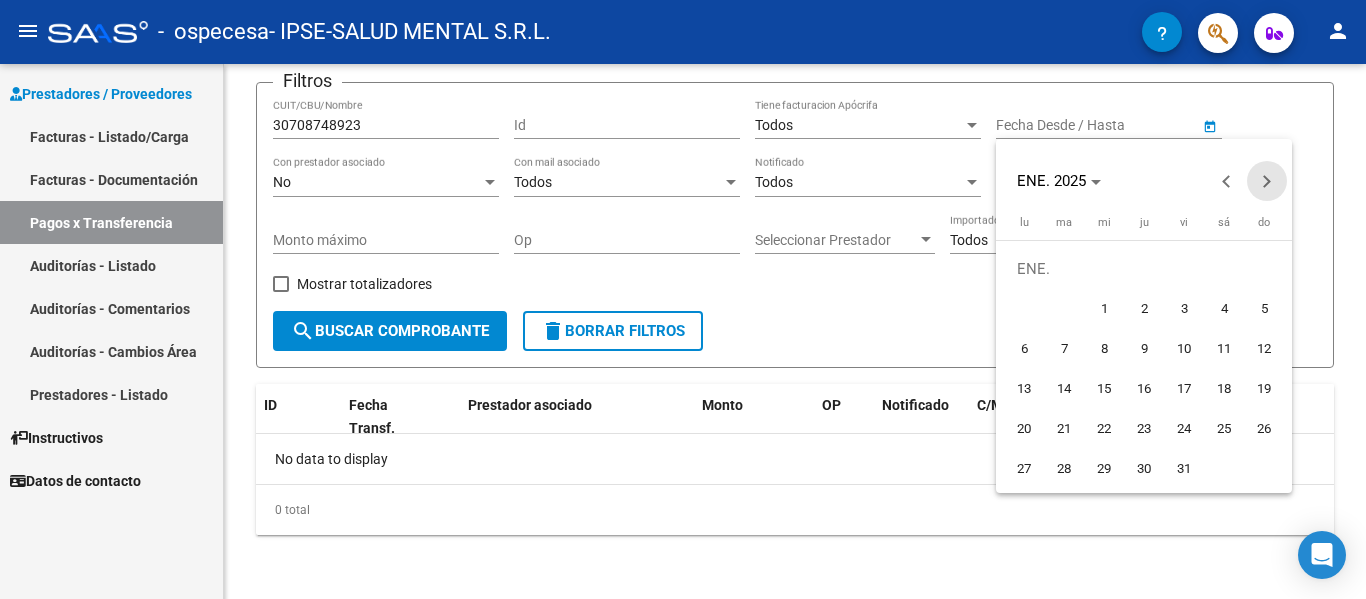 drag, startPoint x: 1267, startPoint y: 177, endPoint x: 1192, endPoint y: 243, distance: 99.90495 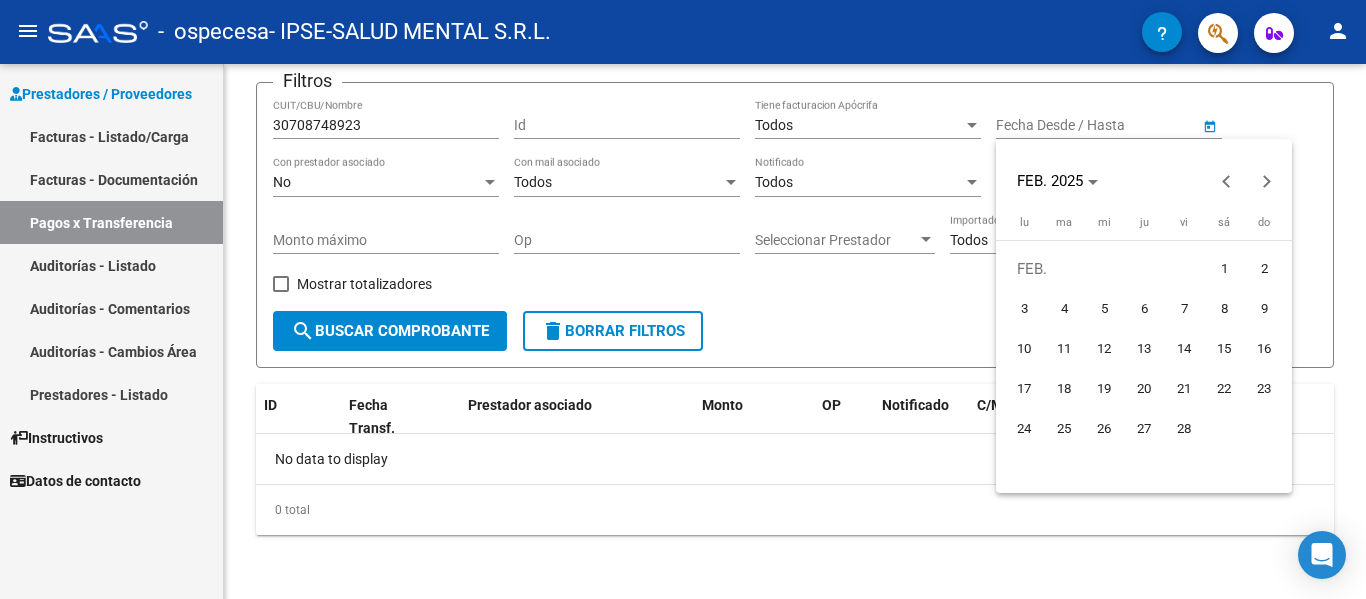 drag, startPoint x: 1226, startPoint y: 264, endPoint x: 1221, endPoint y: 249, distance: 15.811388 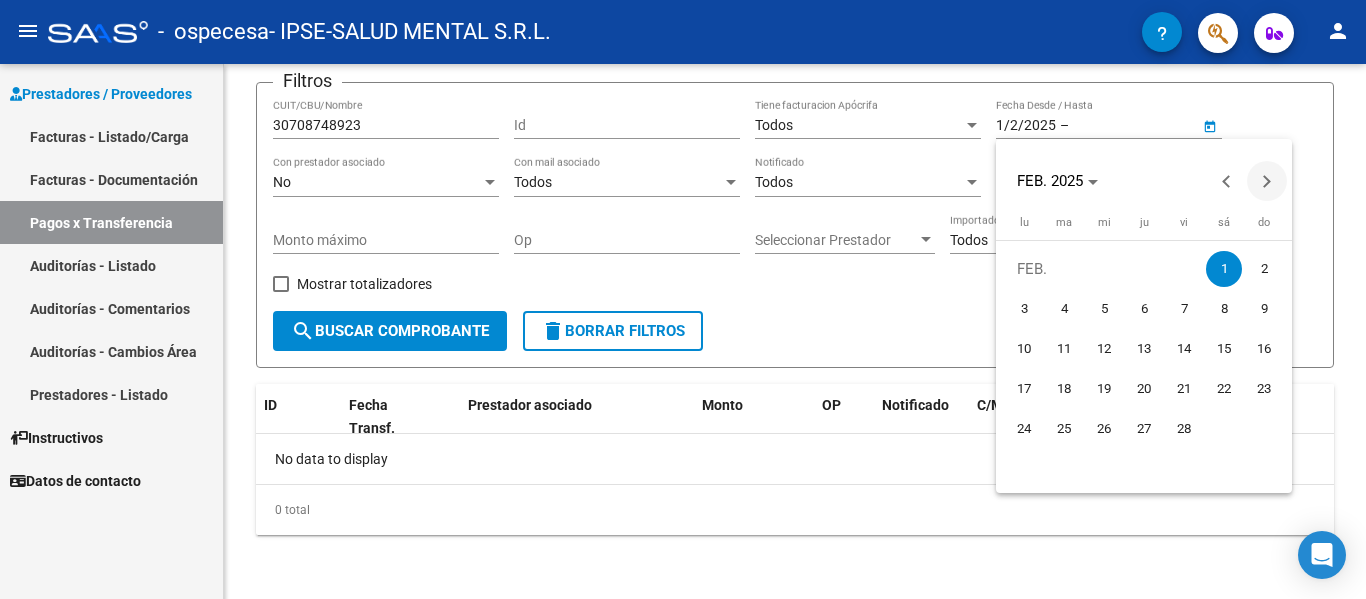 click at bounding box center (1267, 181) 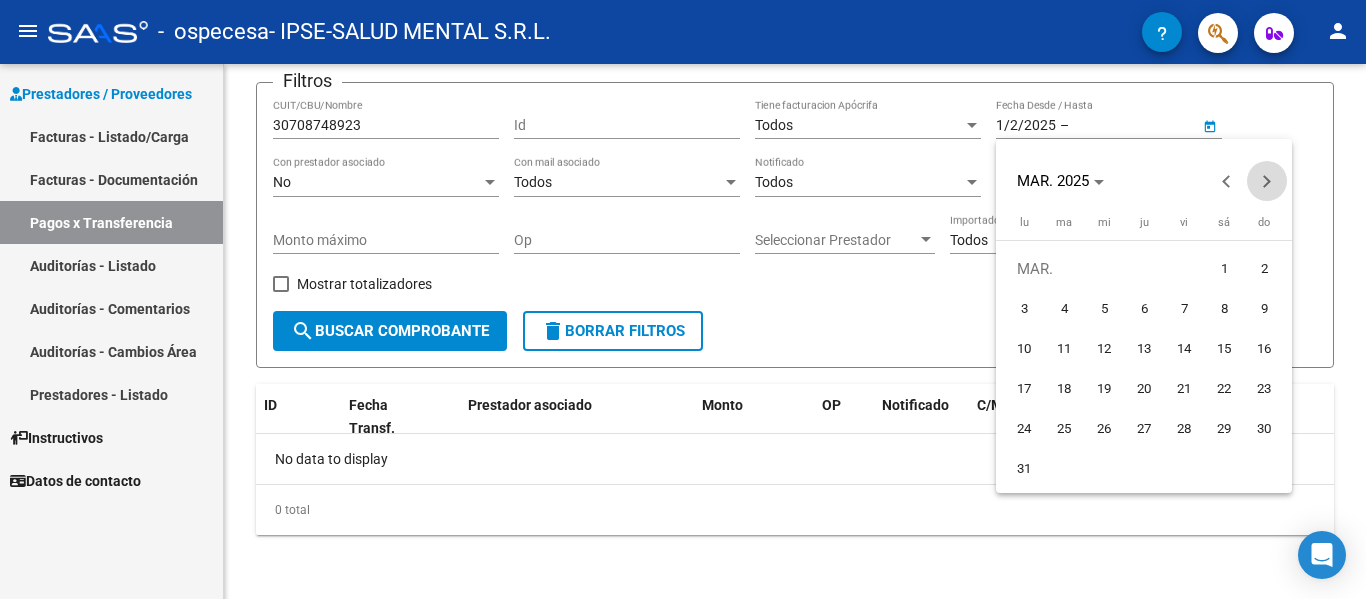 click at bounding box center [1267, 181] 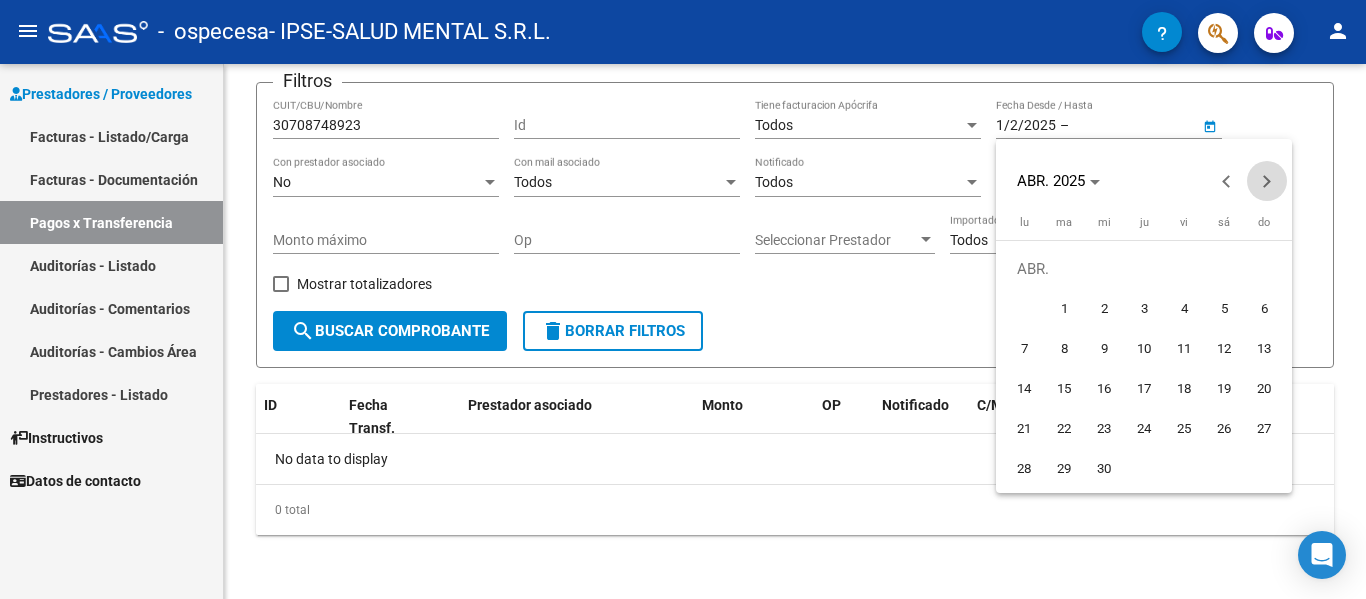 click at bounding box center [1267, 181] 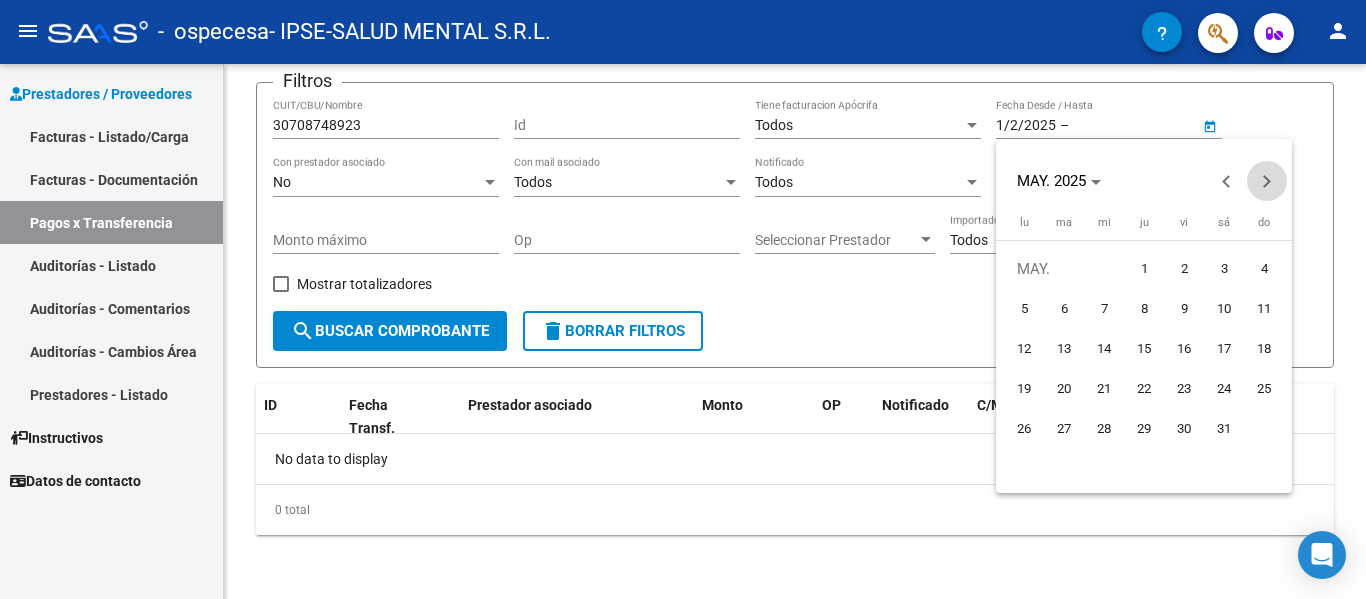 click at bounding box center [1267, 181] 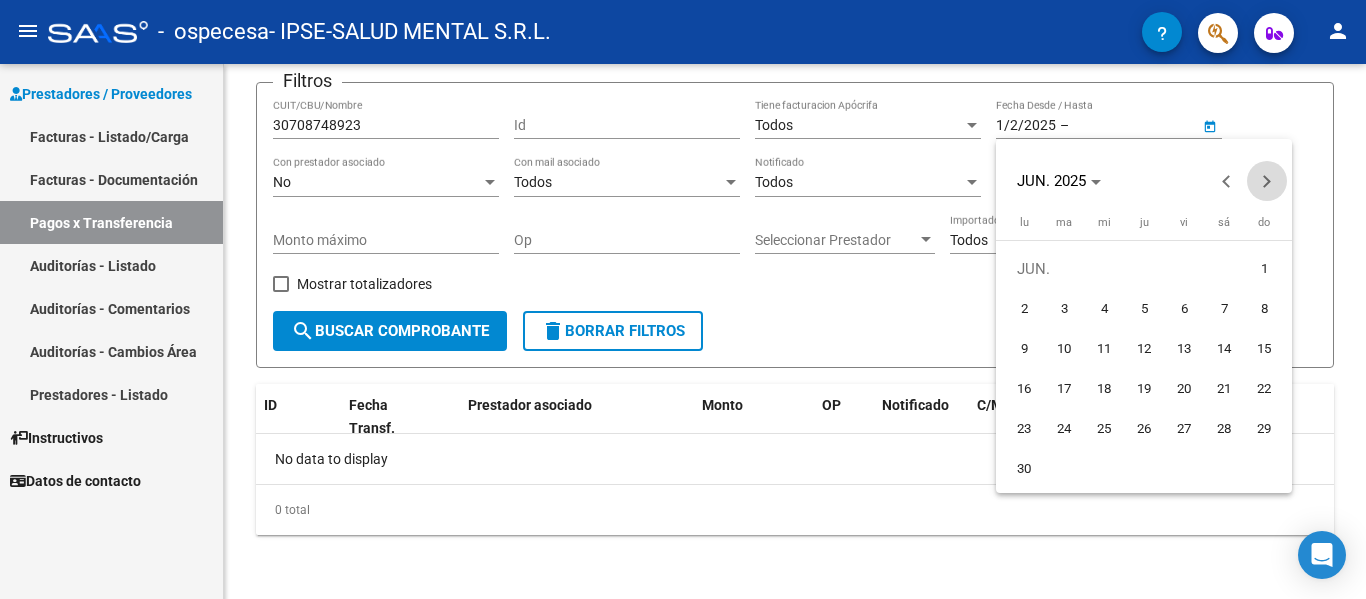 click at bounding box center [1267, 181] 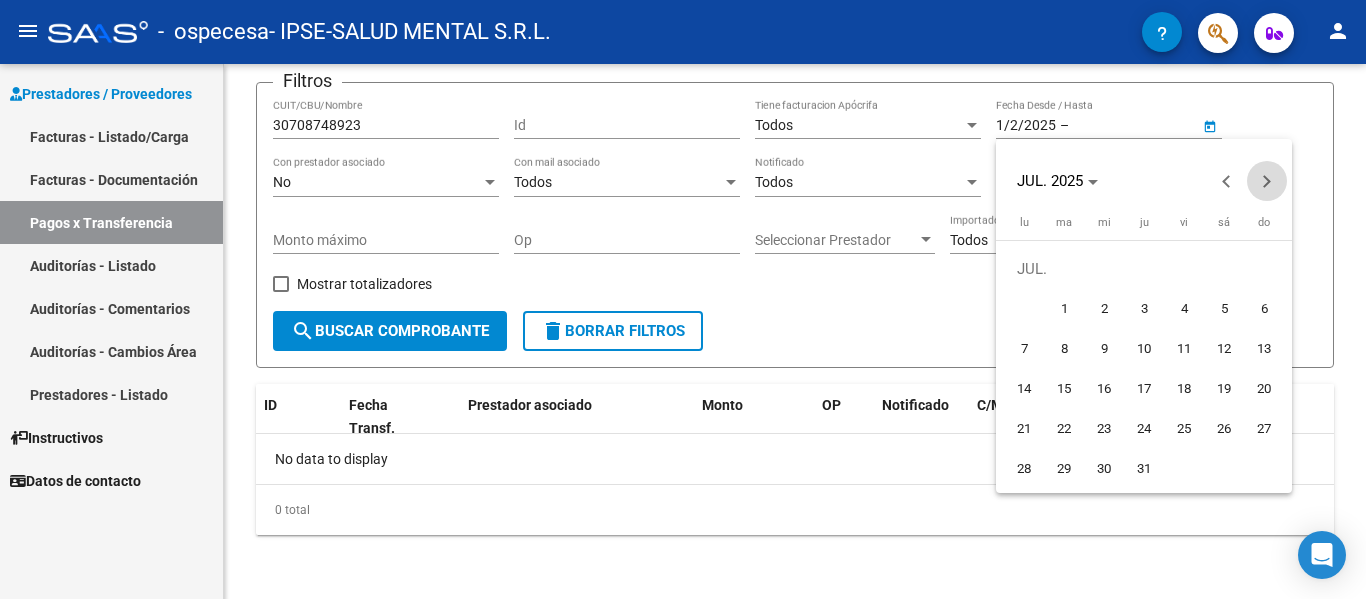 click at bounding box center (1267, 181) 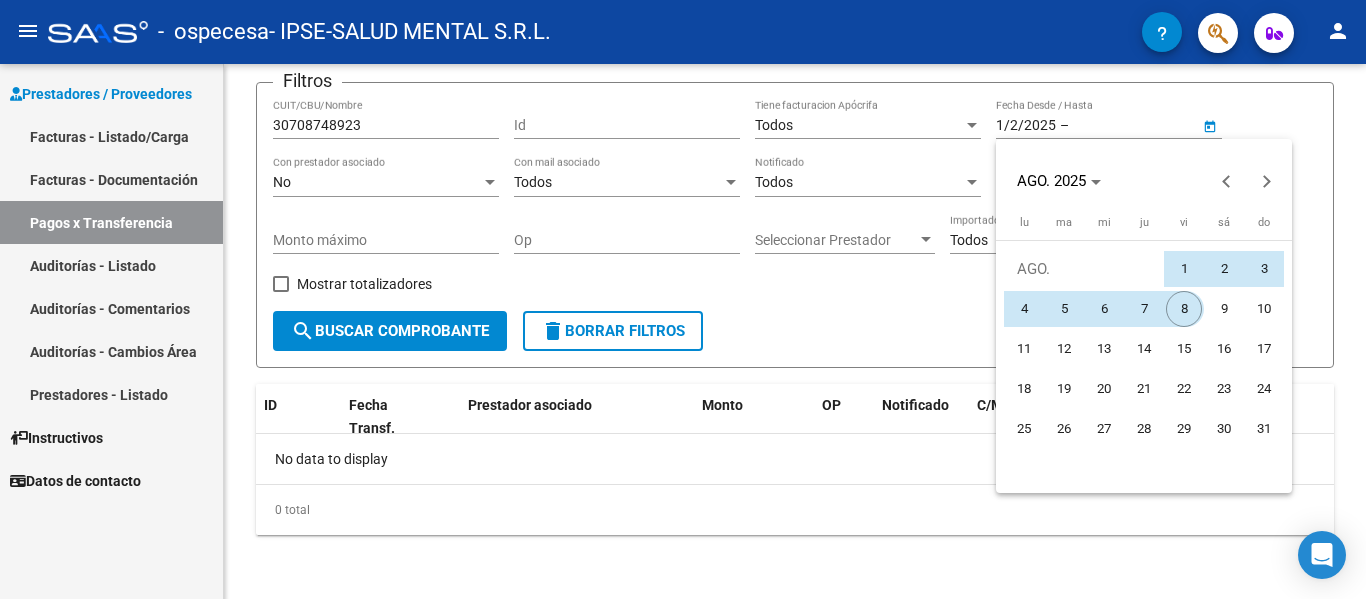 click on "8" at bounding box center (1184, 309) 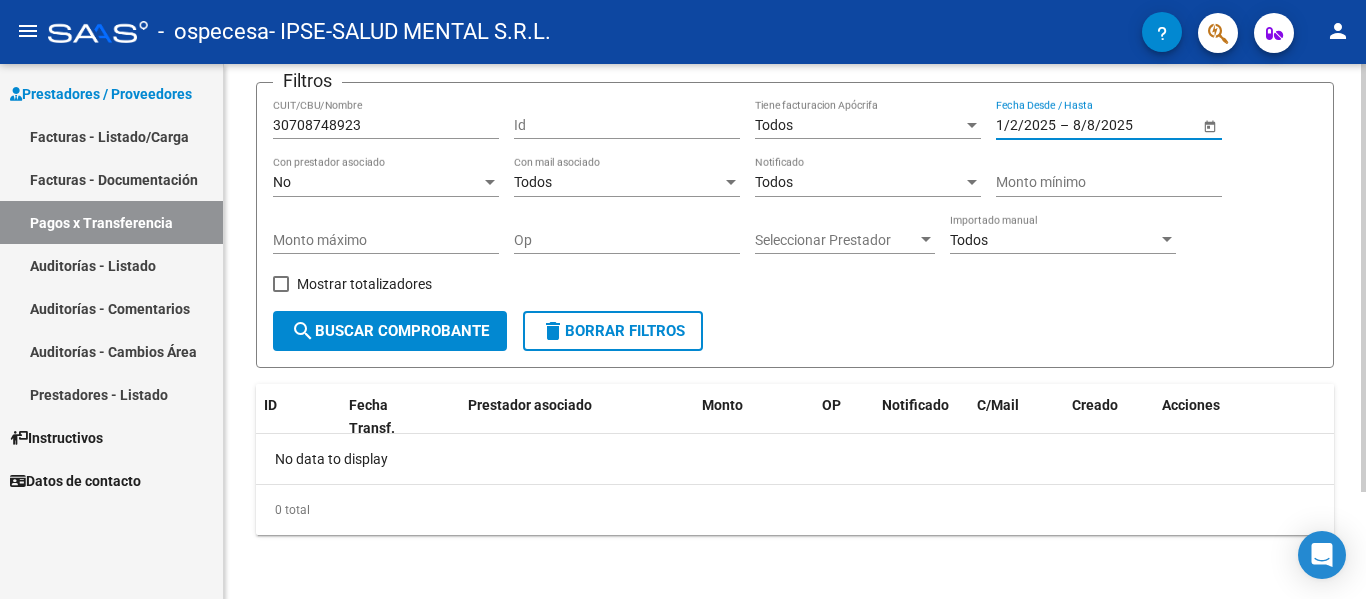 click at bounding box center [731, 183] 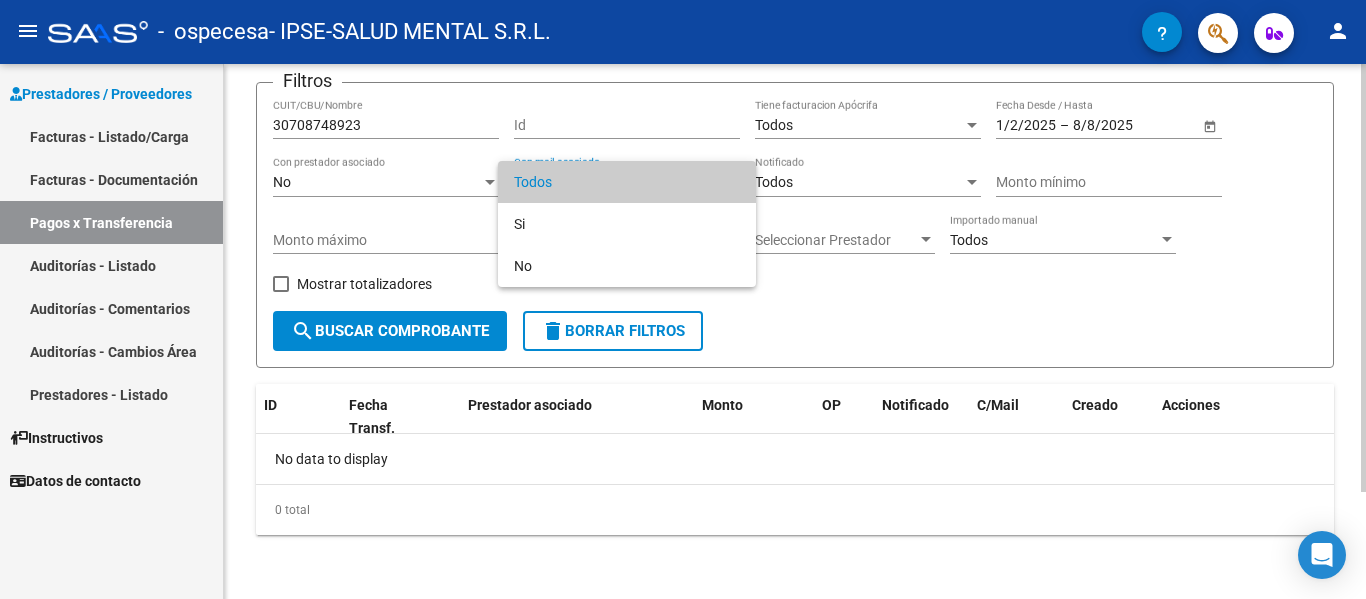 click at bounding box center (683, 299) 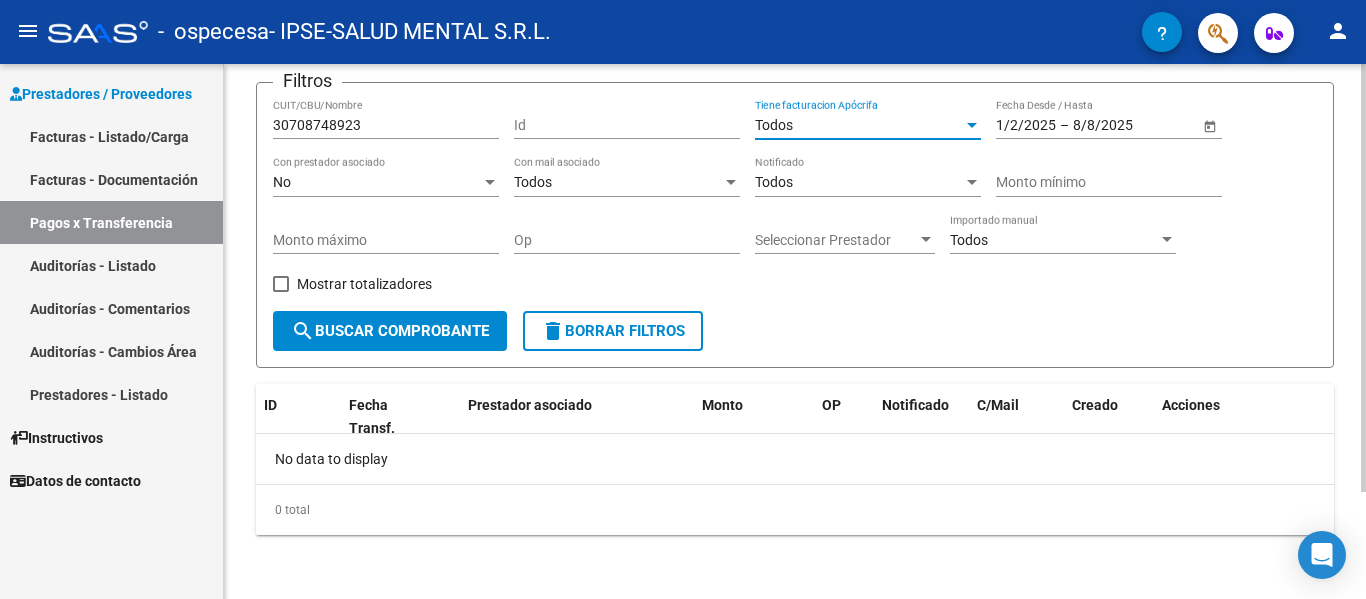 click at bounding box center (972, 125) 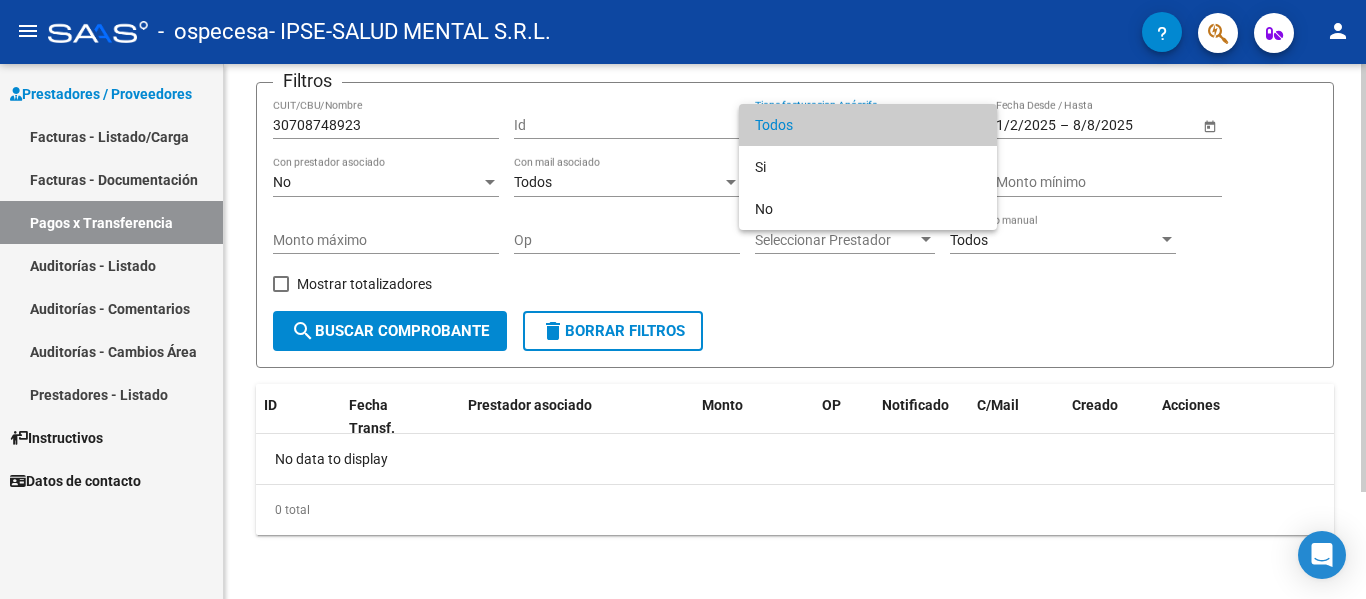 drag, startPoint x: 829, startPoint y: 327, endPoint x: 853, endPoint y: 299, distance: 36.878178 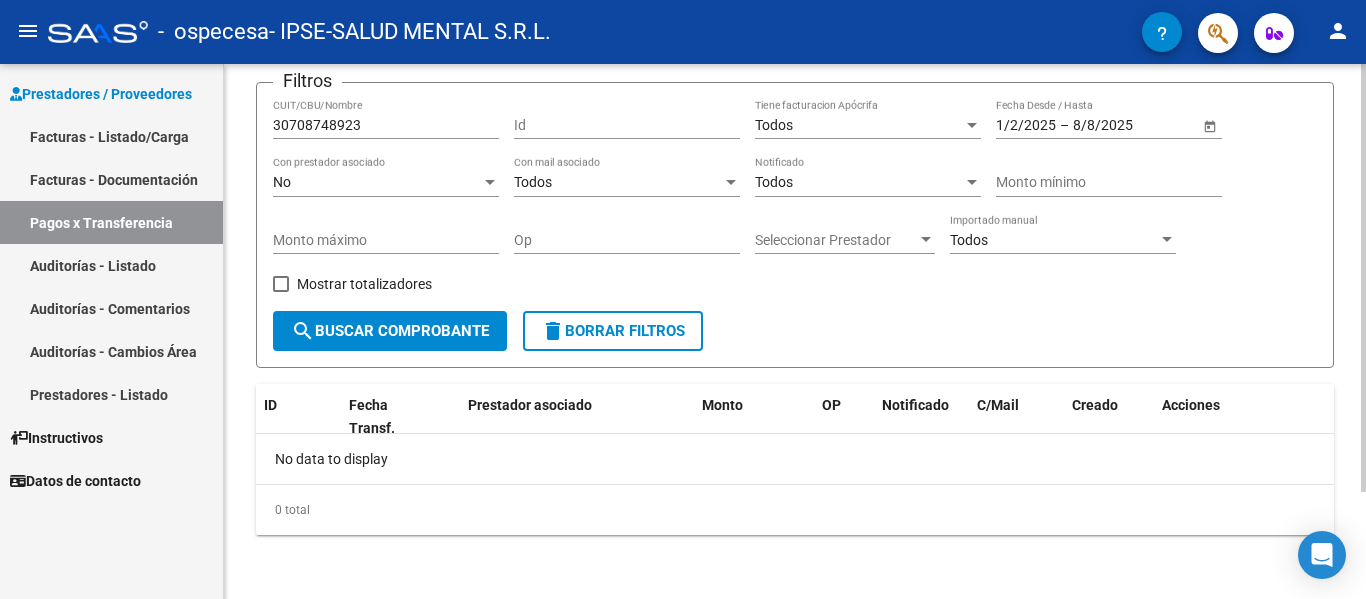 click at bounding box center [972, 182] 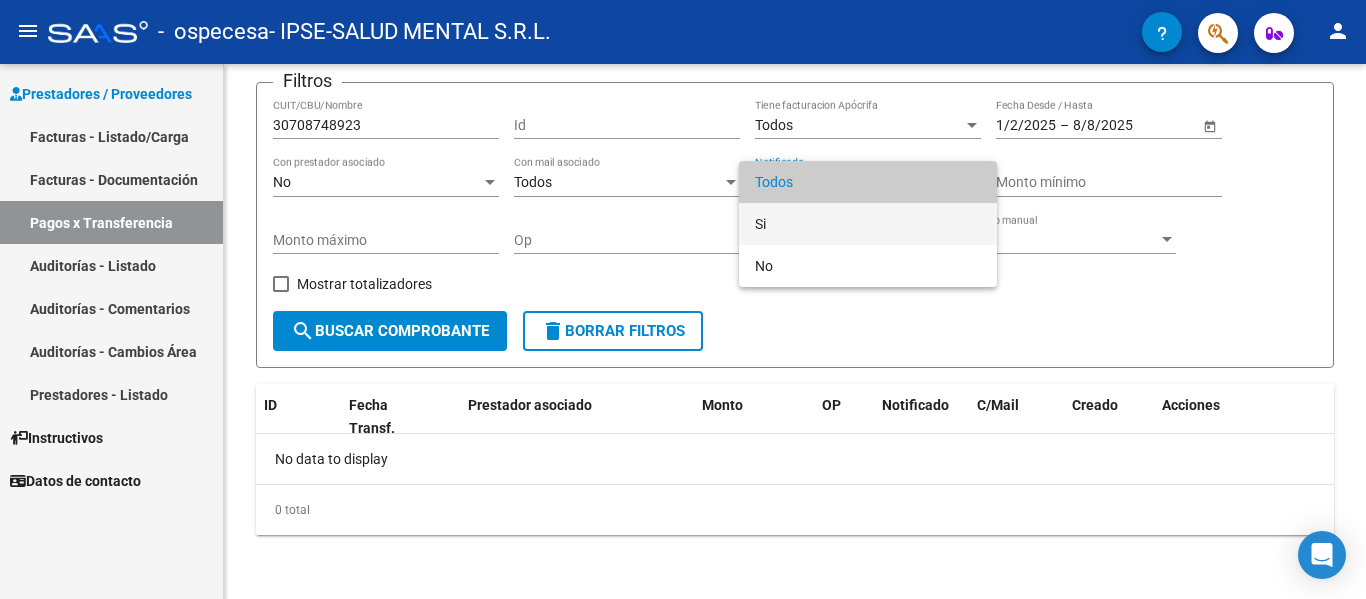 click on "Si" at bounding box center (868, 224) 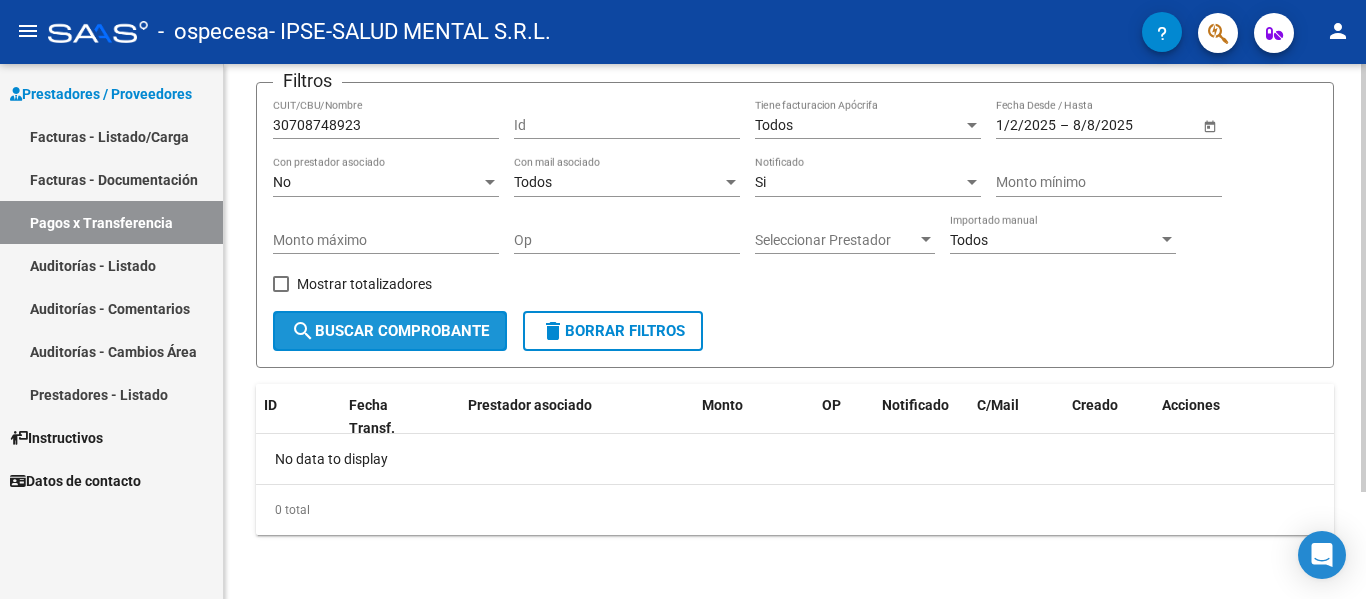 click on "search  Buscar Comprobante" 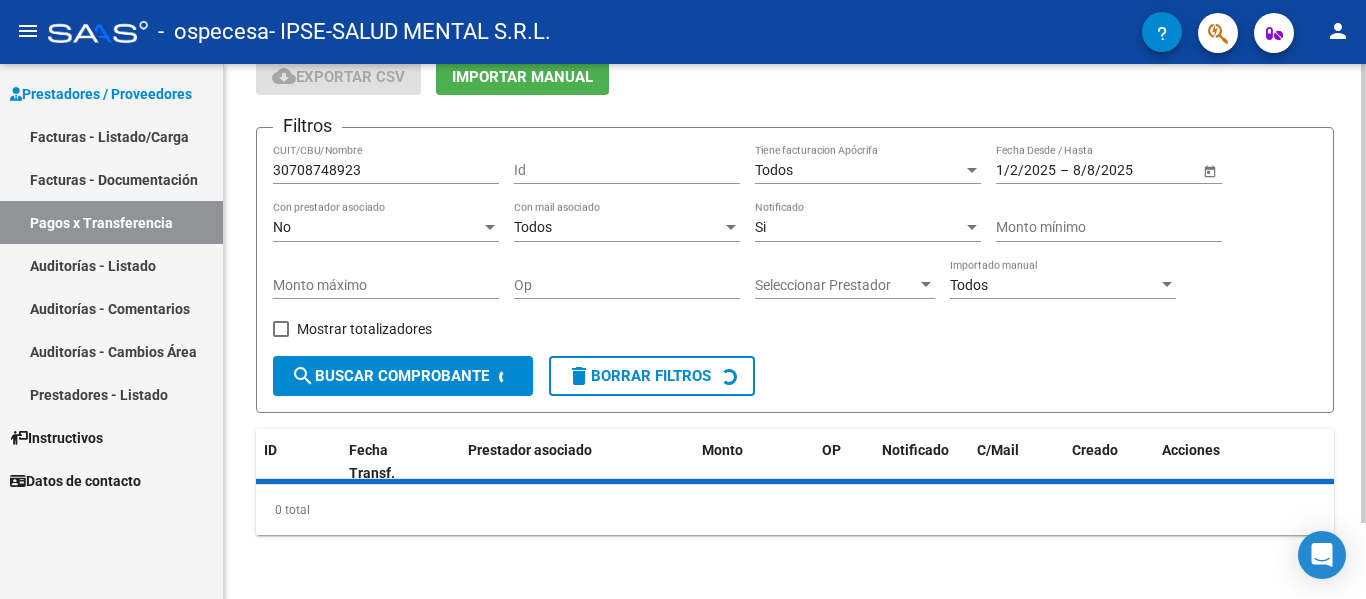scroll, scrollTop: 134, scrollLeft: 0, axis: vertical 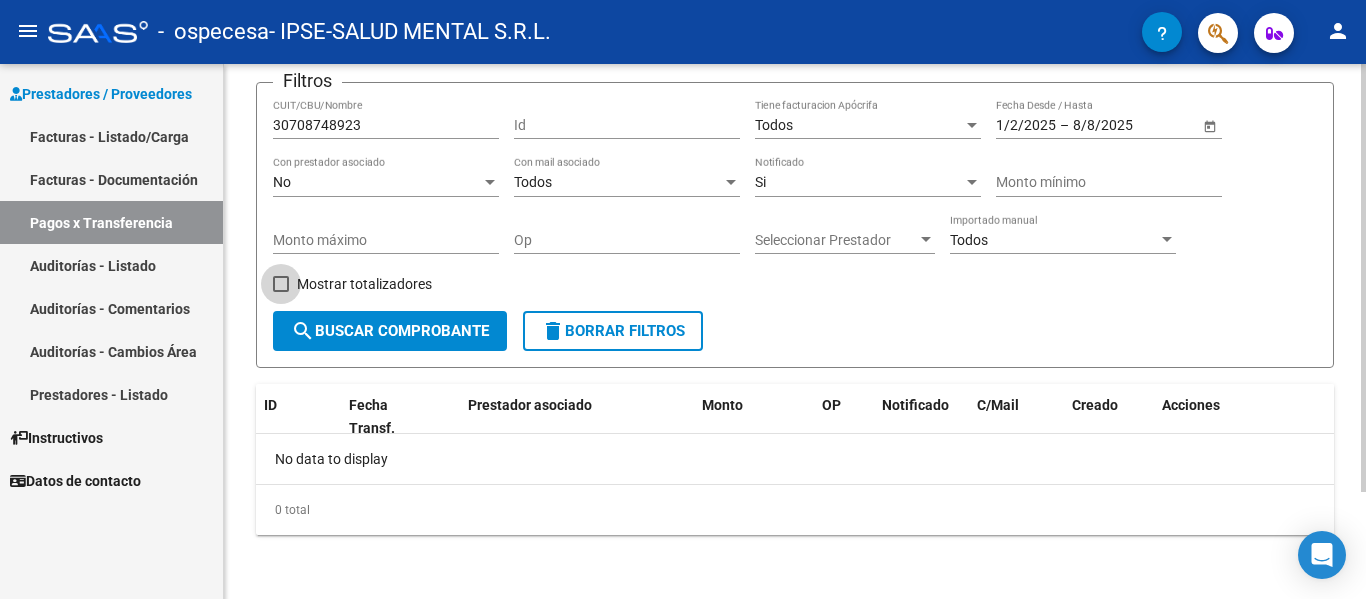 click at bounding box center [281, 284] 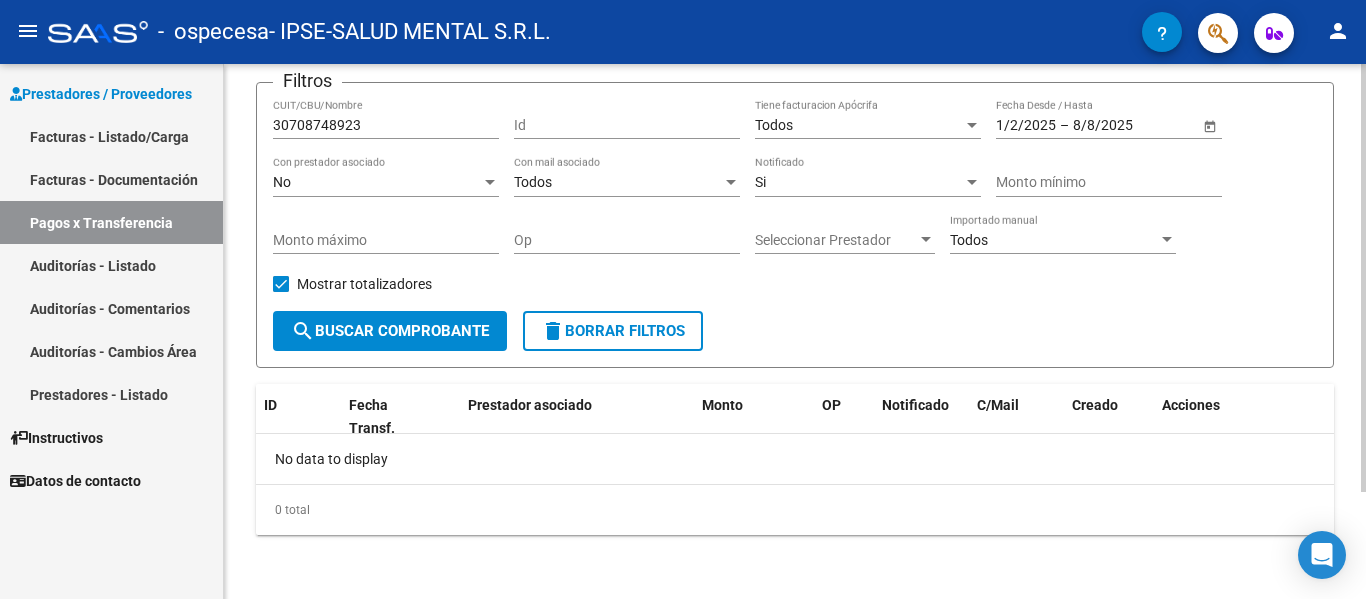 click on "search  Buscar Comprobante" 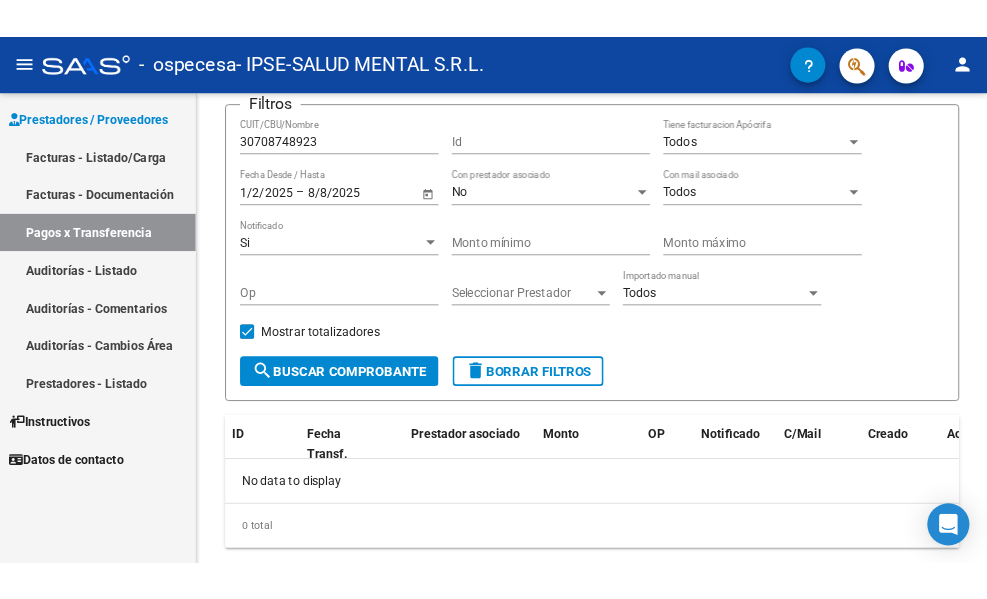 scroll, scrollTop: 128, scrollLeft: 0, axis: vertical 